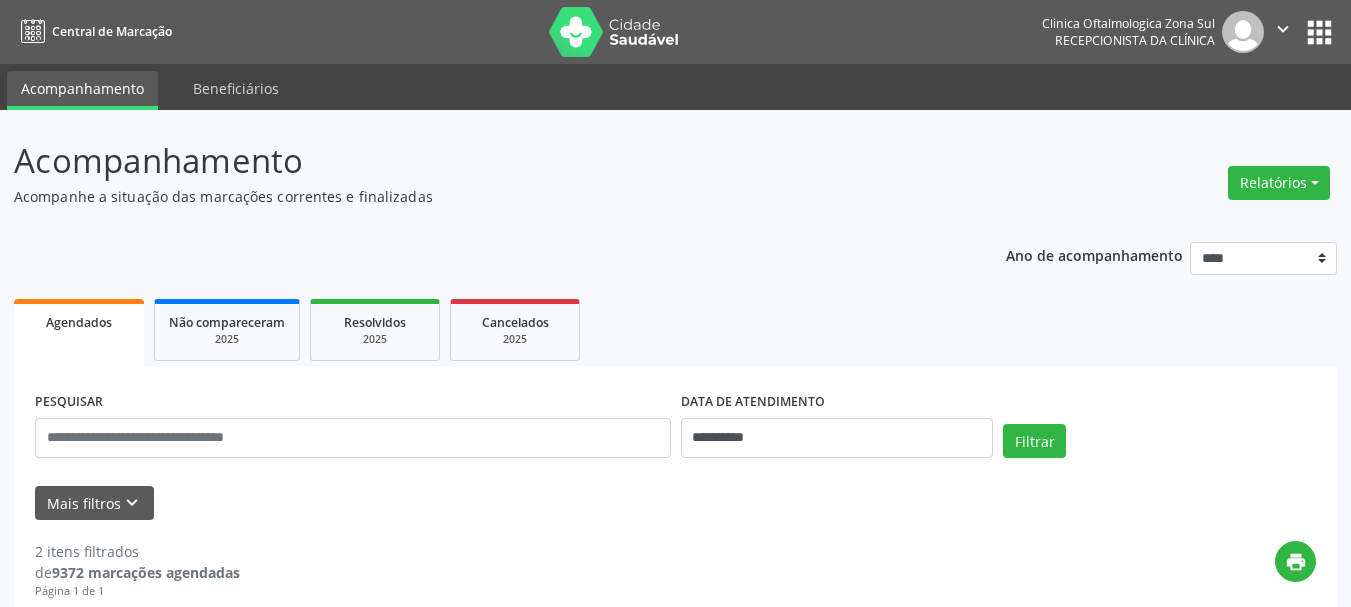 select on "*" 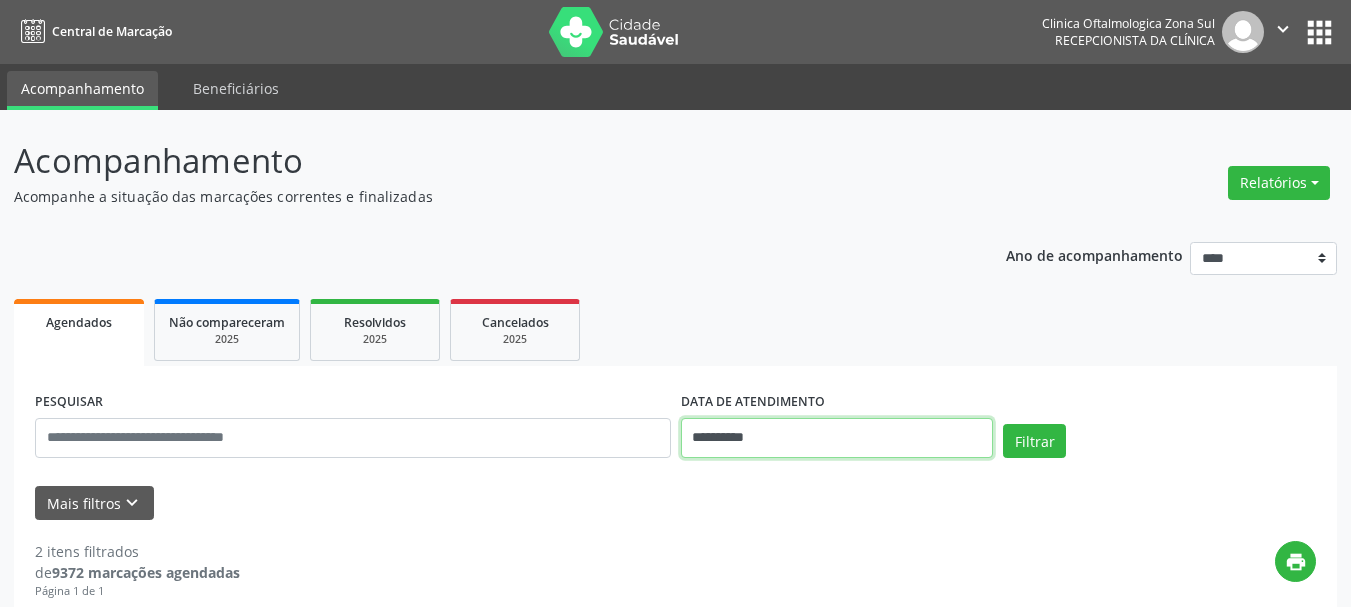 click on "**********" at bounding box center [837, 438] 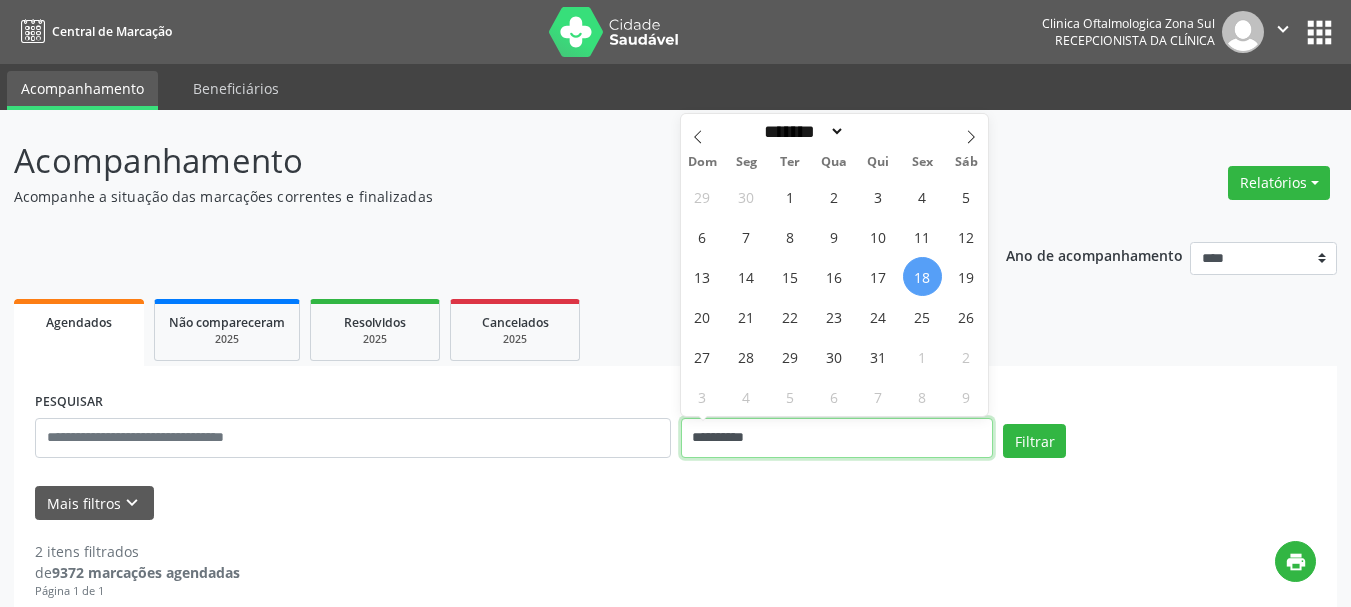 scroll, scrollTop: 200, scrollLeft: 0, axis: vertical 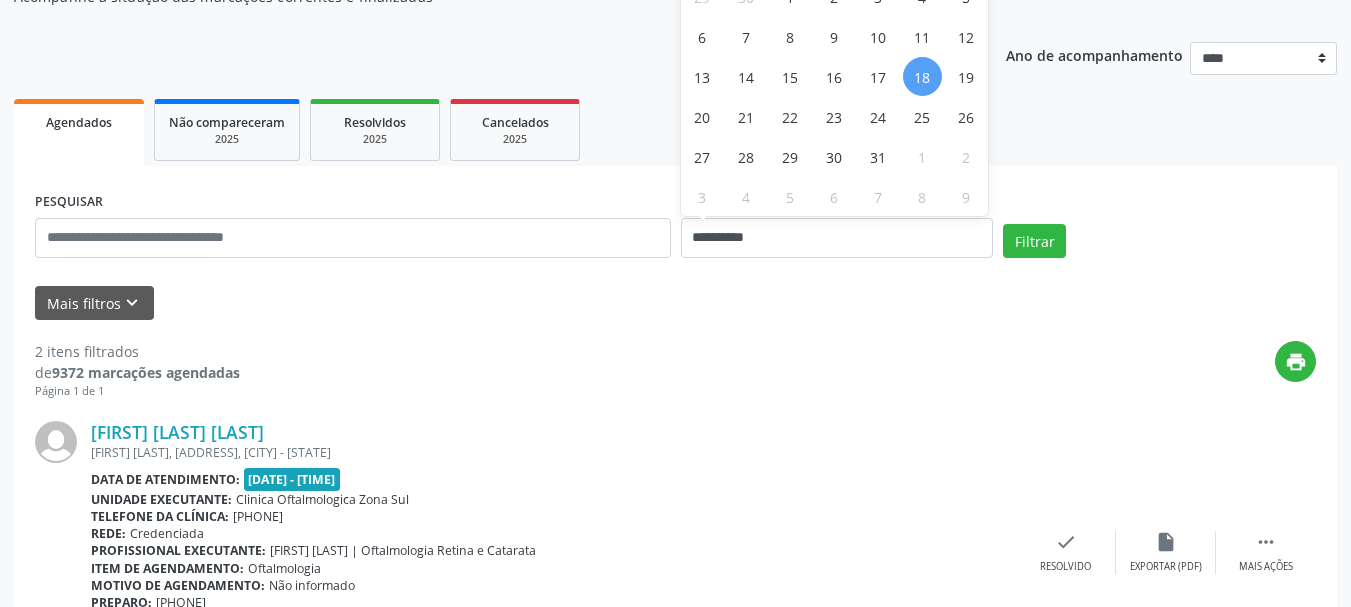 click on "18" at bounding box center (922, 76) 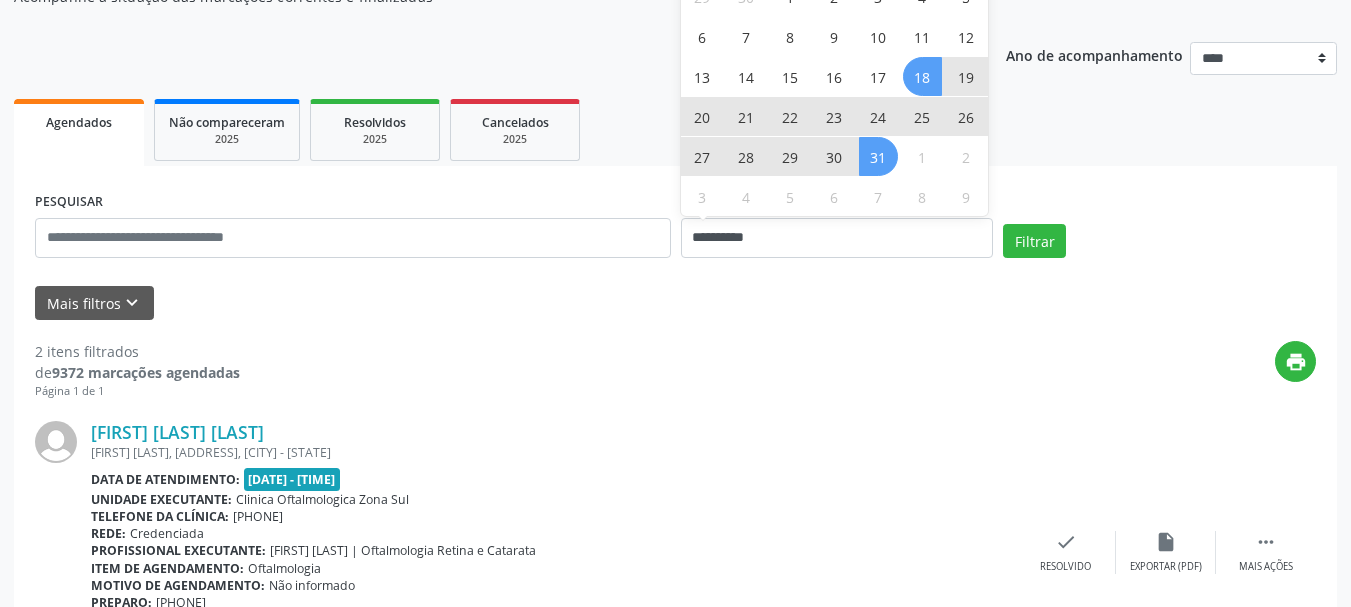 click on "31" at bounding box center [878, 156] 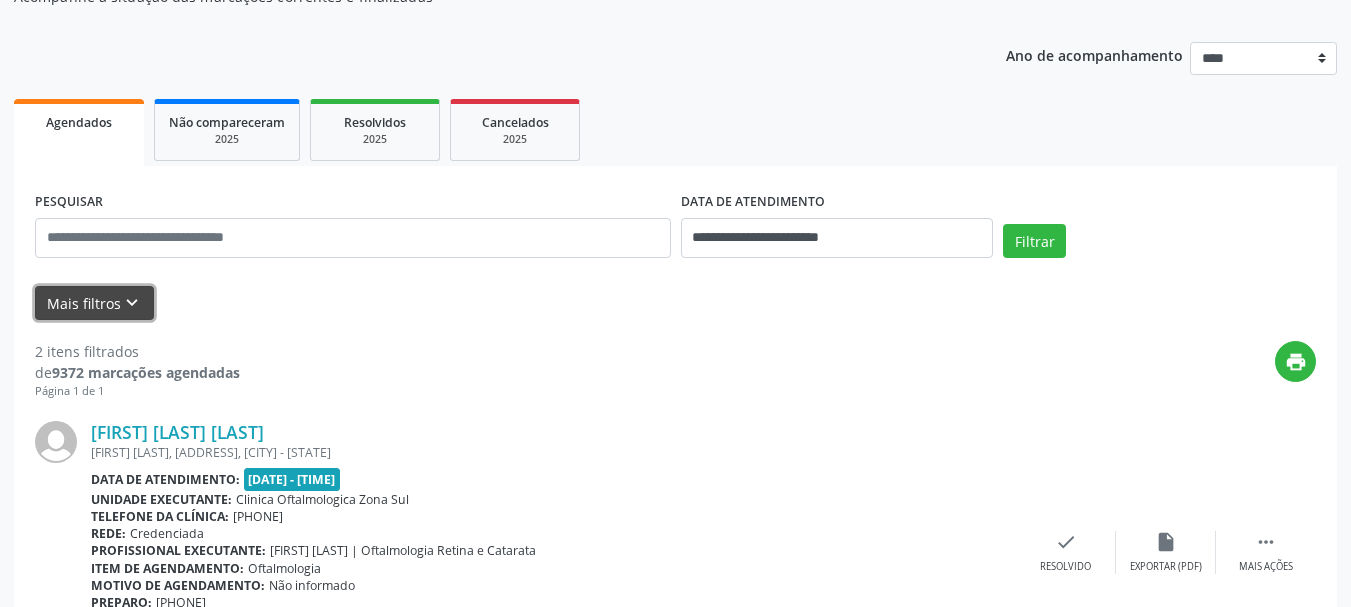 click on "Mais filtros
keyboard_arrow_down" at bounding box center (94, 303) 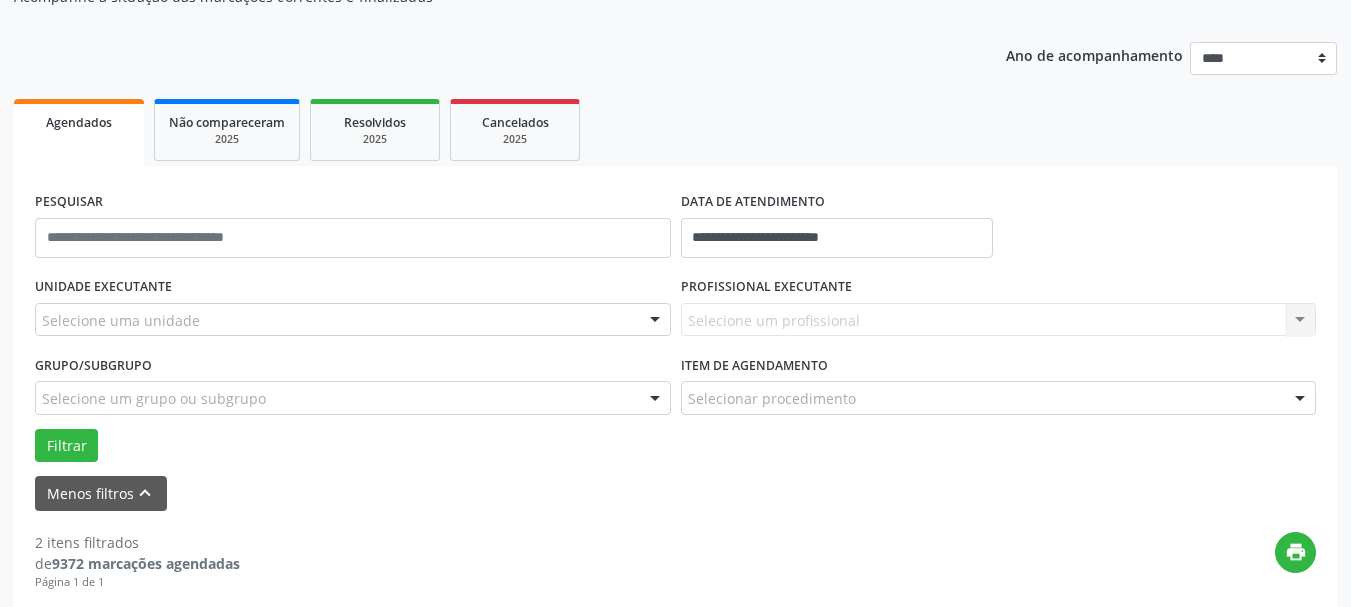 click at bounding box center [655, 321] 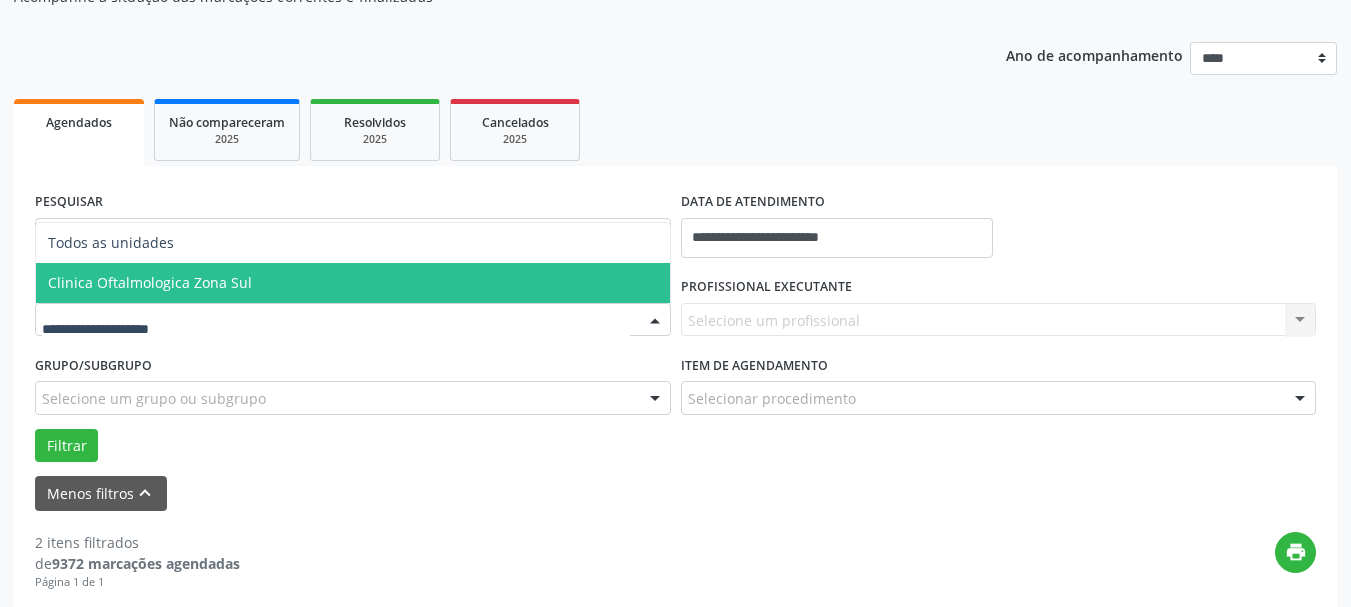 click on "Clinica Oftalmologica Zona Sul" at bounding box center [353, 283] 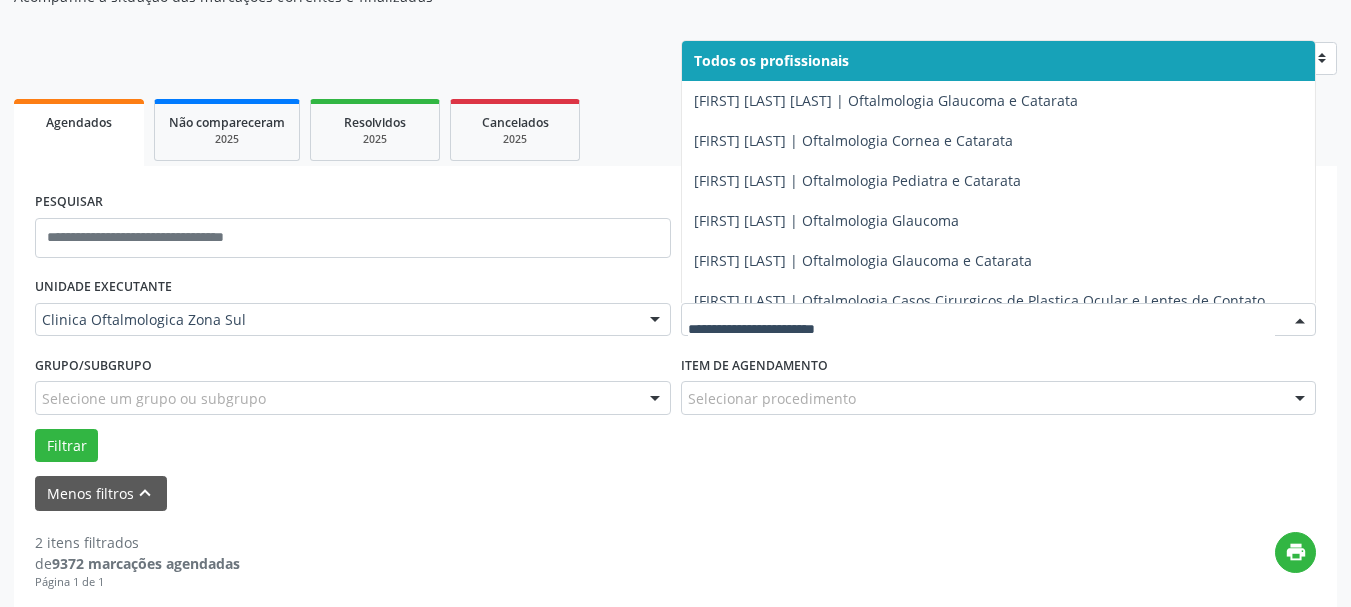 click at bounding box center [999, 320] 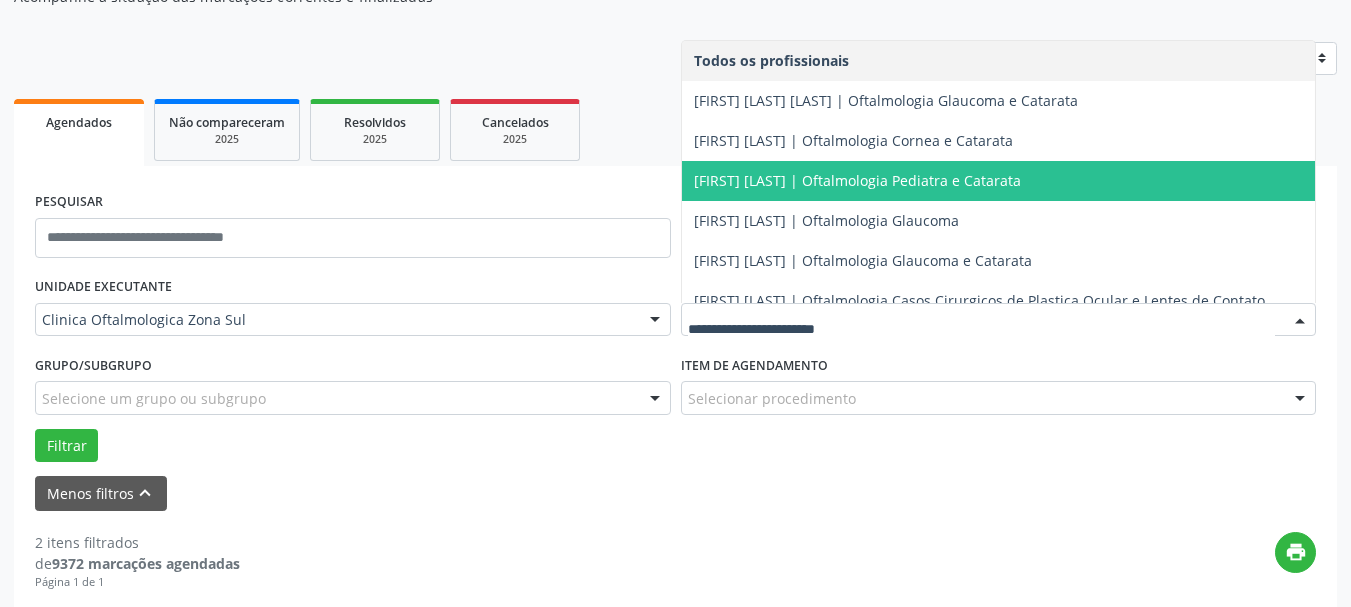 click on "[FIRST] [LAST] | Oftalmologia Pediatra e Catarata" at bounding box center [857, 180] 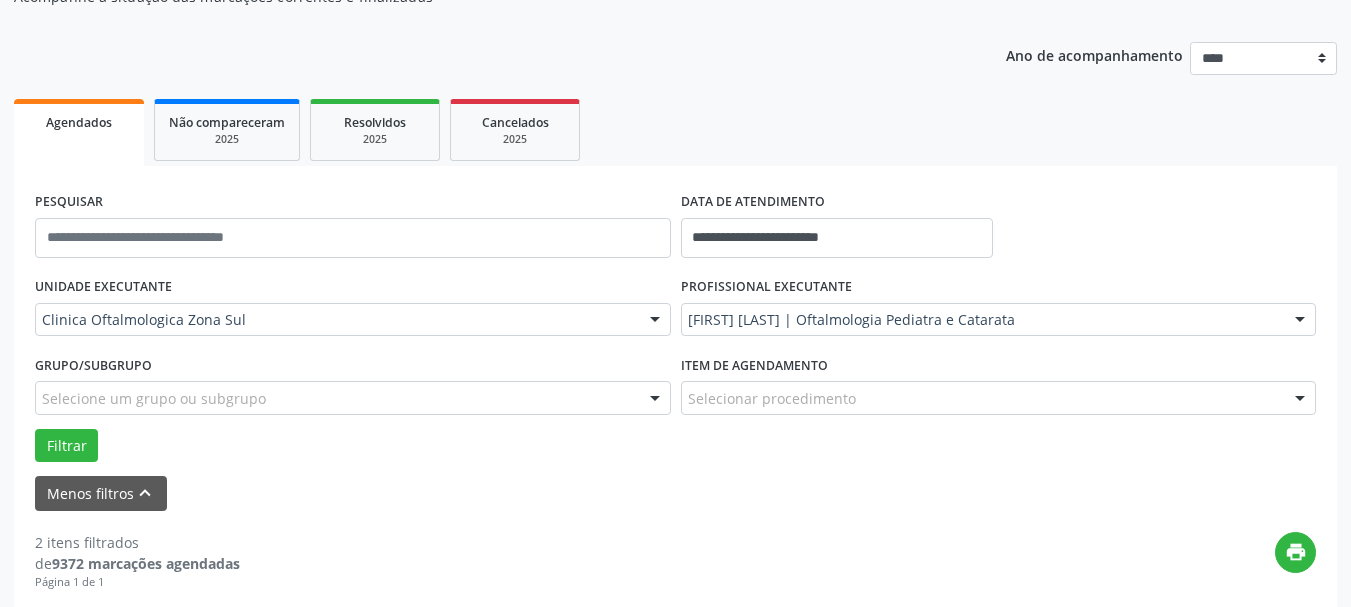 click on "Grupo/Subgrupo
Selecione um grupo ou subgrupo
Todos os grupos e subgrupos
Nenhum resultado encontrado para: "   "
Nenhuma opção encontrada" at bounding box center (353, 389) 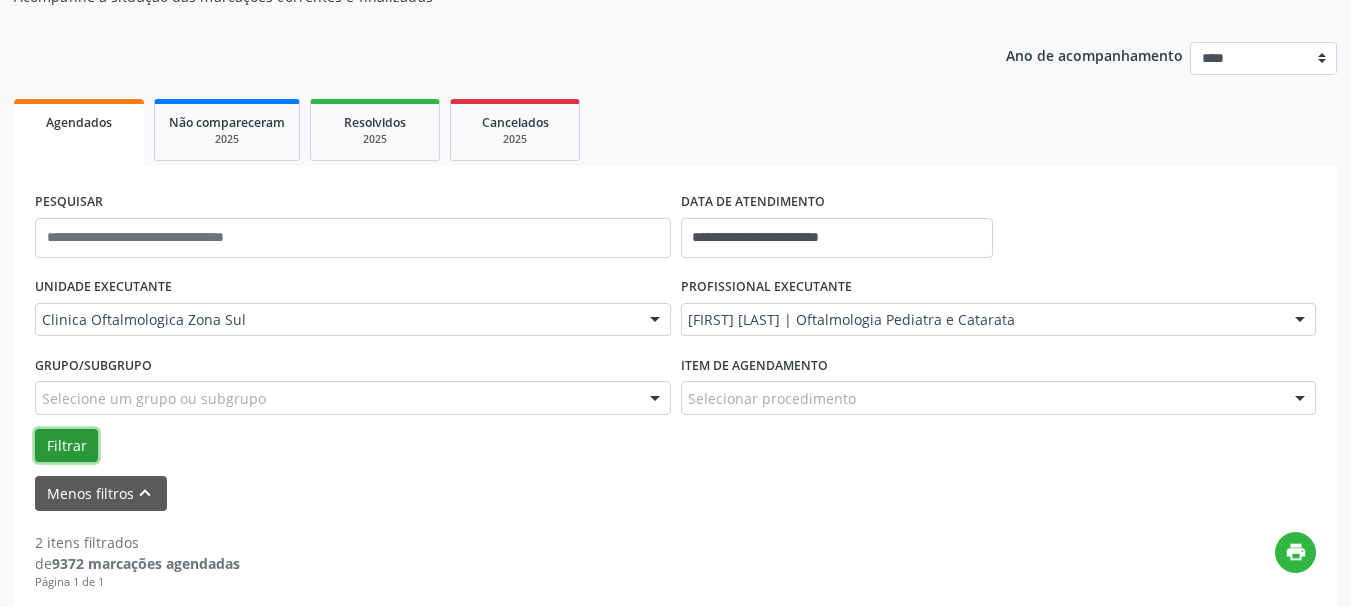 click on "Filtrar" at bounding box center (66, 446) 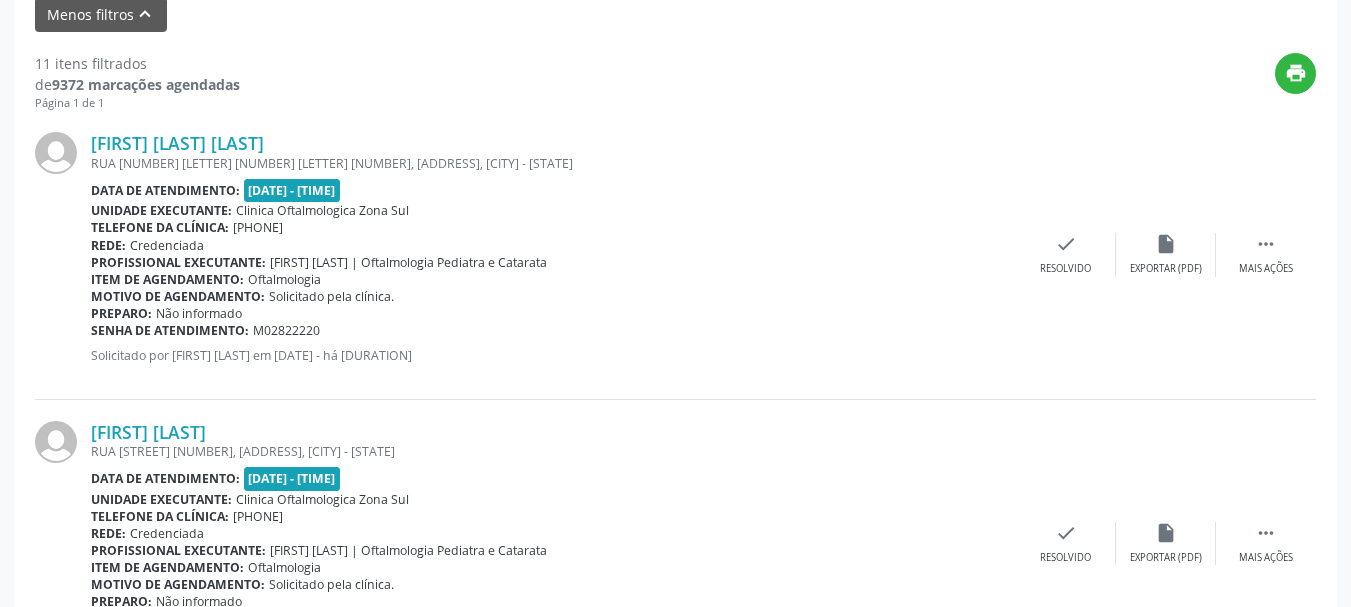 scroll, scrollTop: 700, scrollLeft: 0, axis: vertical 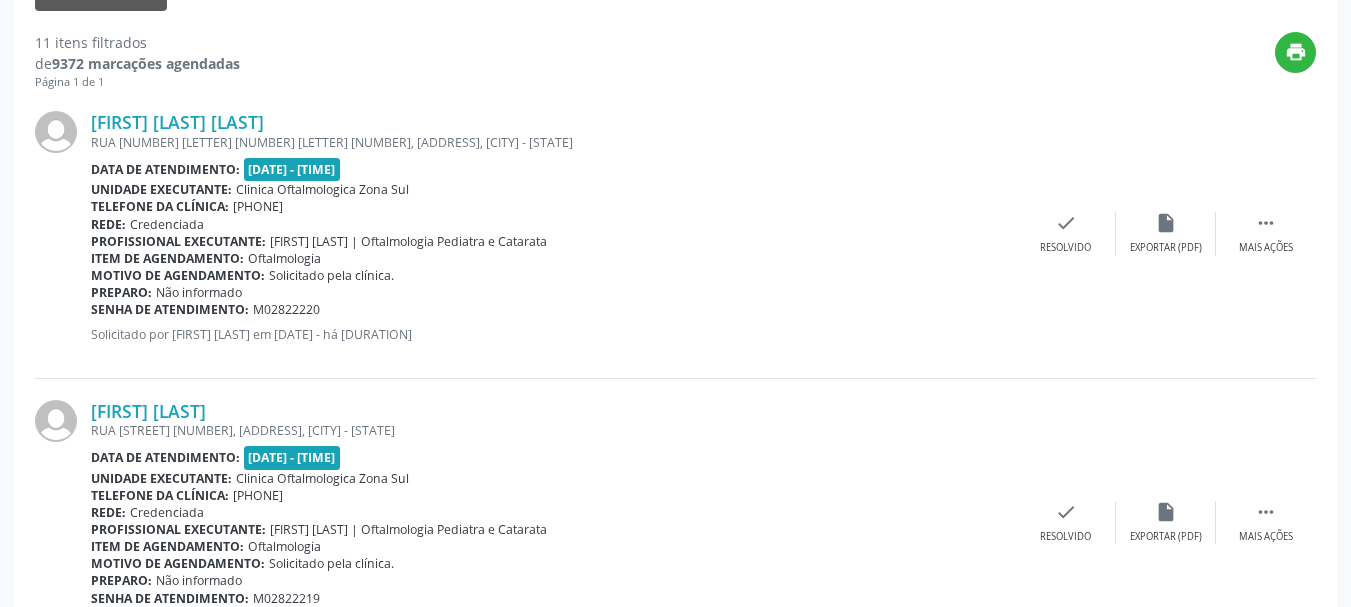 copy on "[FIRST] [LAST] [LAST]" 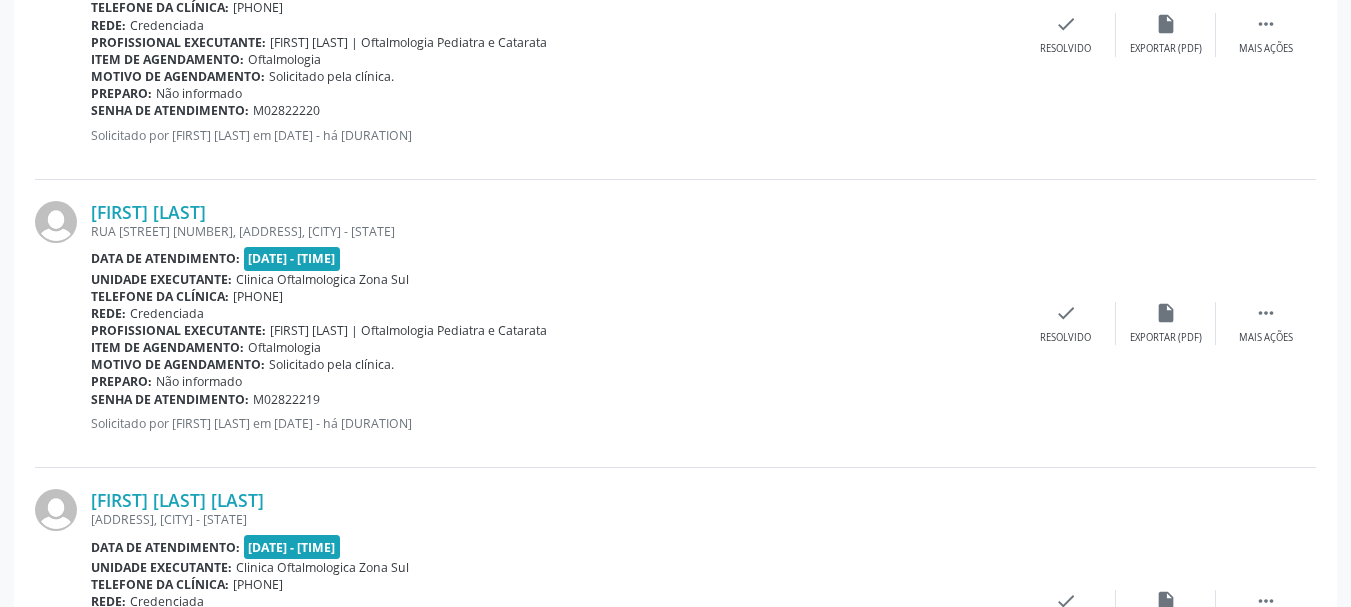 scroll, scrollTop: 900, scrollLeft: 0, axis: vertical 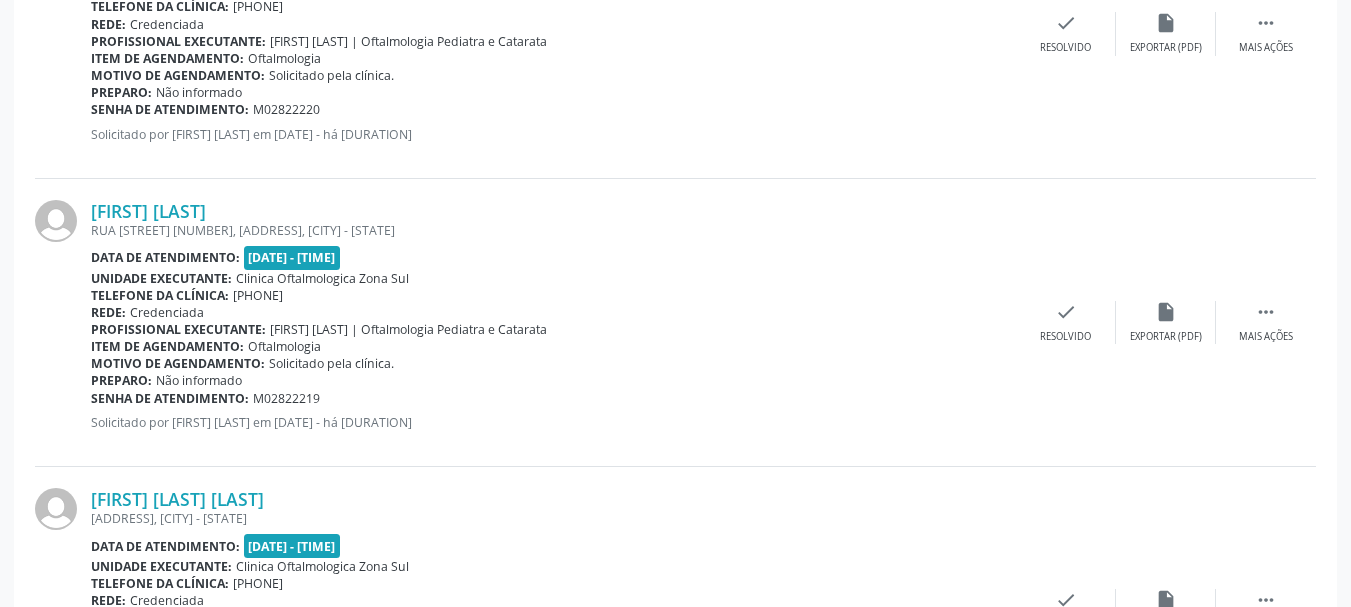 copy on "[FIRST] [LAST]" 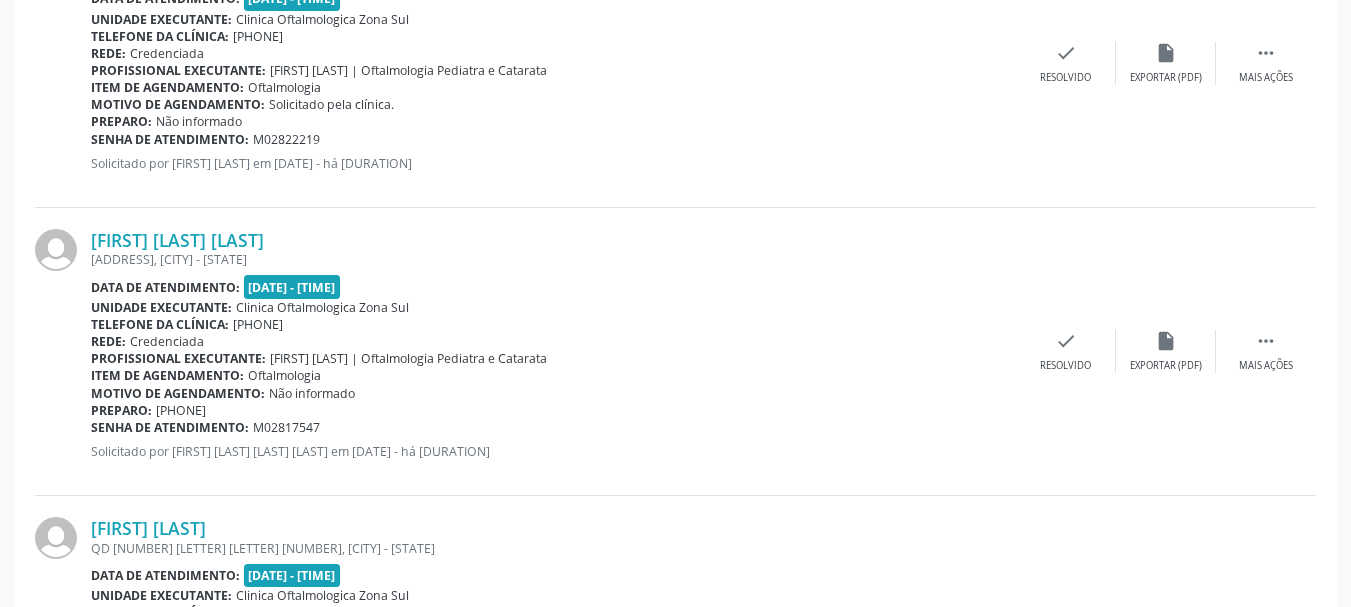 scroll, scrollTop: 1200, scrollLeft: 0, axis: vertical 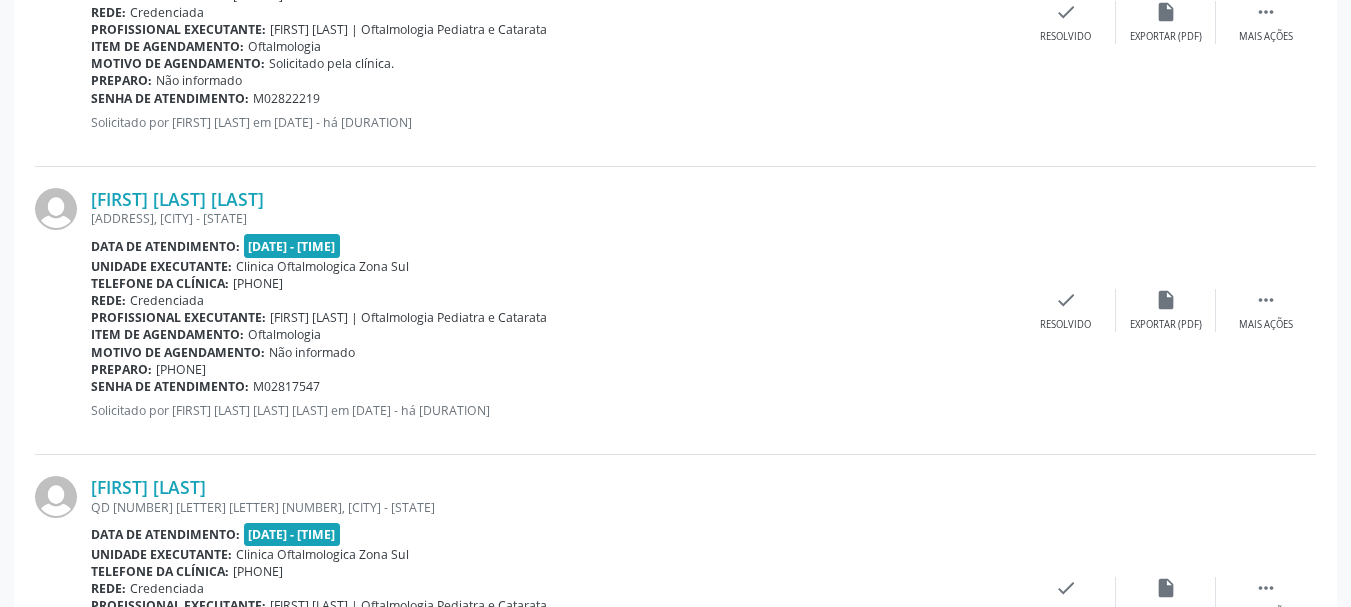 copy on "[FIRST] [LAST] [LAST]" 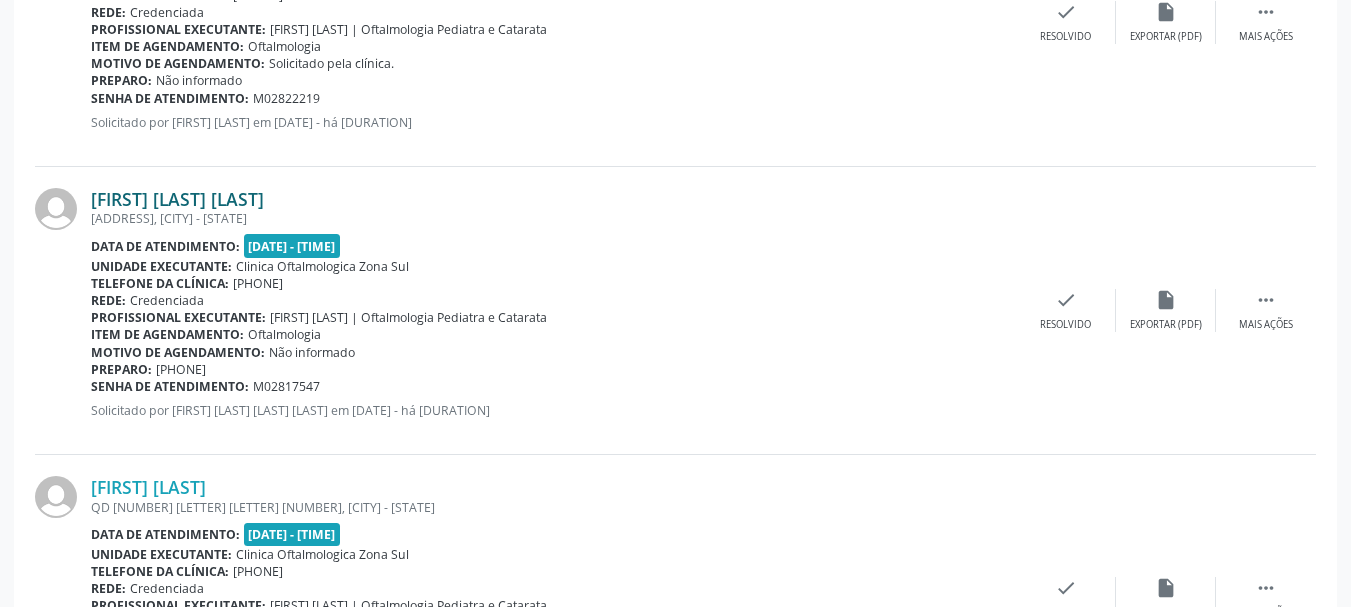 drag, startPoint x: 268, startPoint y: 203, endPoint x: 91, endPoint y: 199, distance: 177.0452 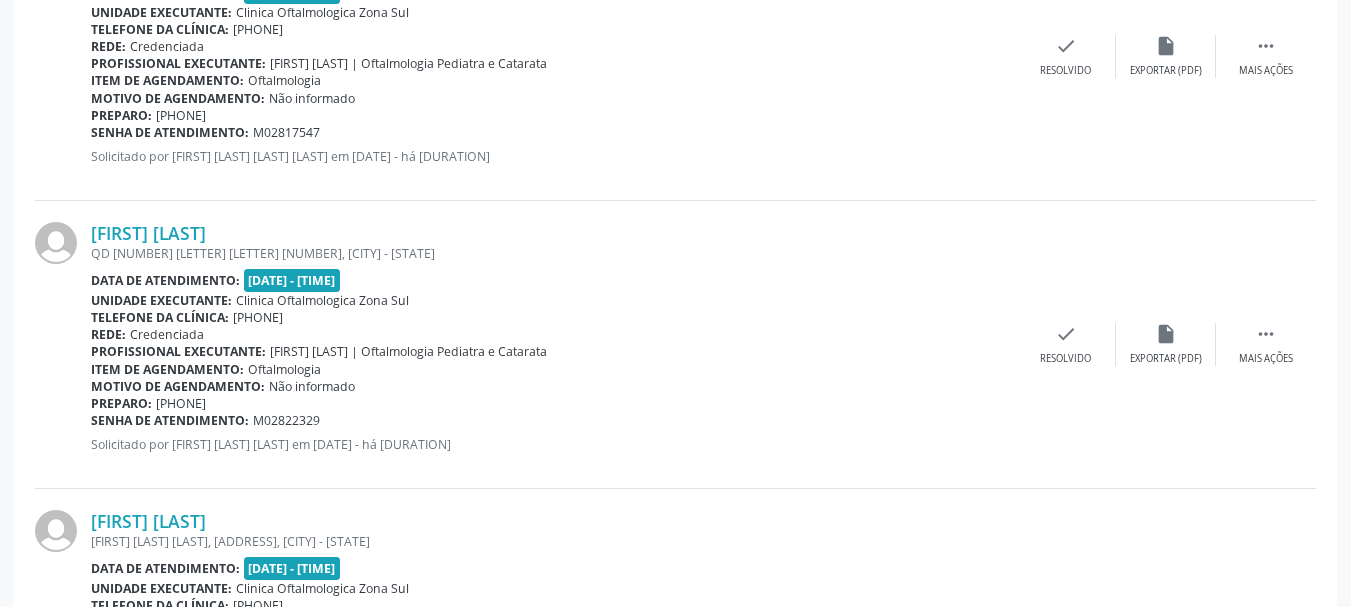 scroll, scrollTop: 1500, scrollLeft: 0, axis: vertical 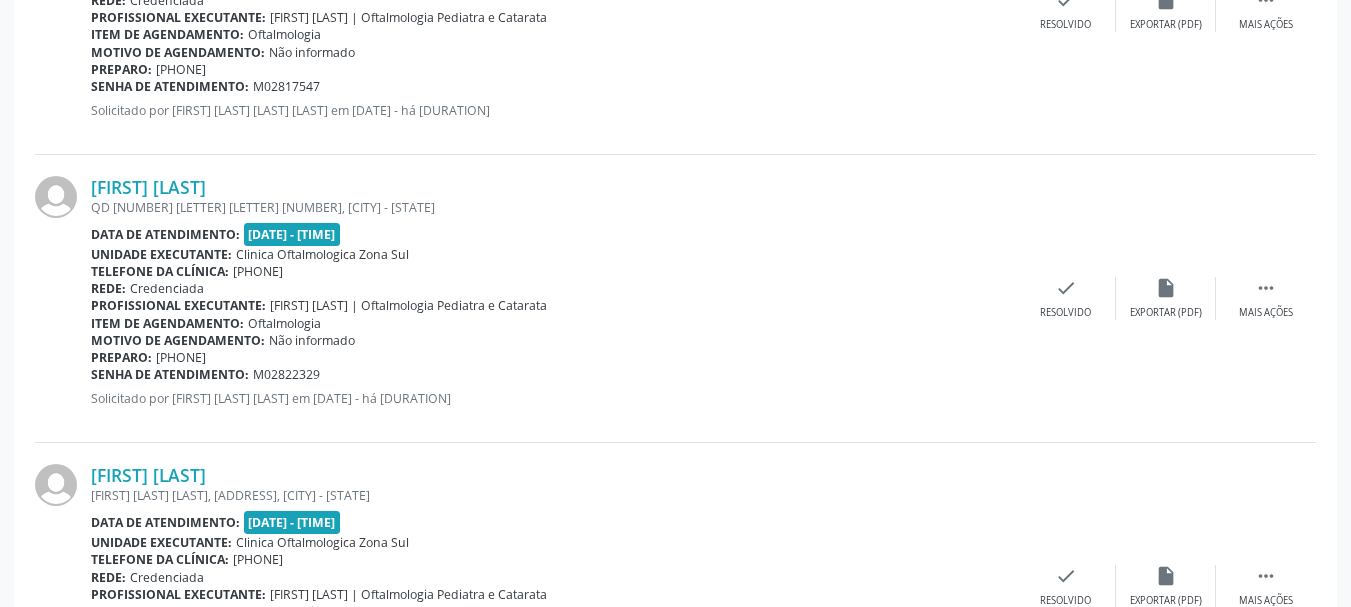 copy on "[FIRST] [LAST]" 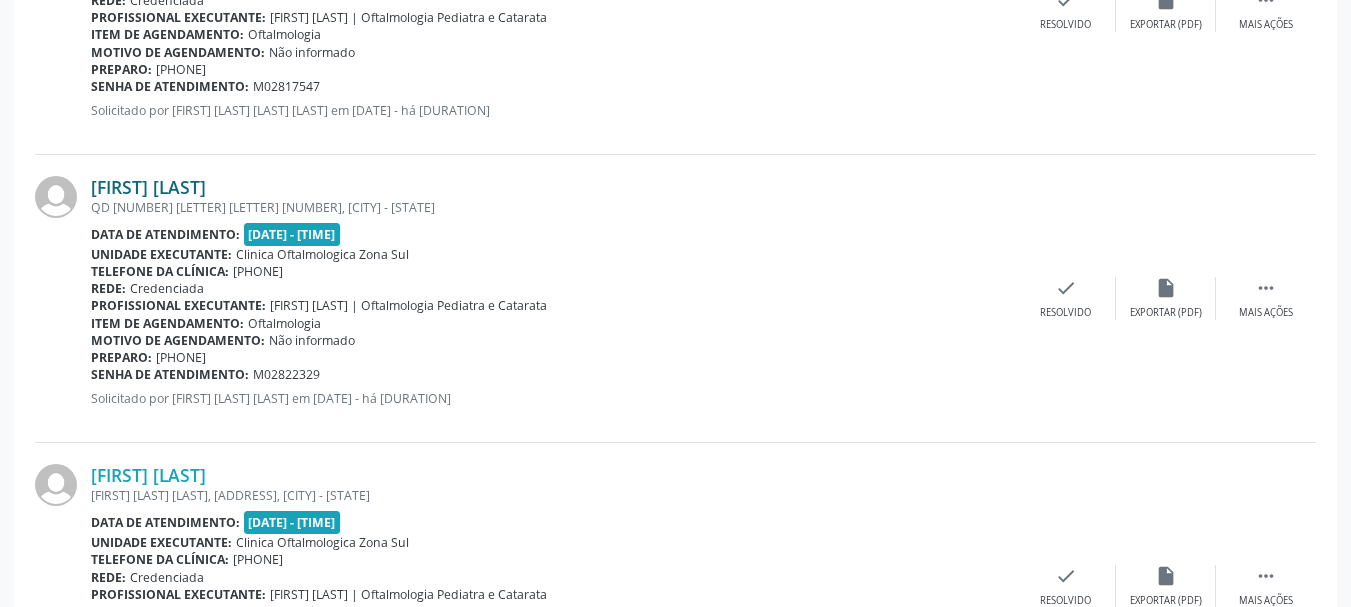 click on "[FIRST] [LAST]" at bounding box center [148, 187] 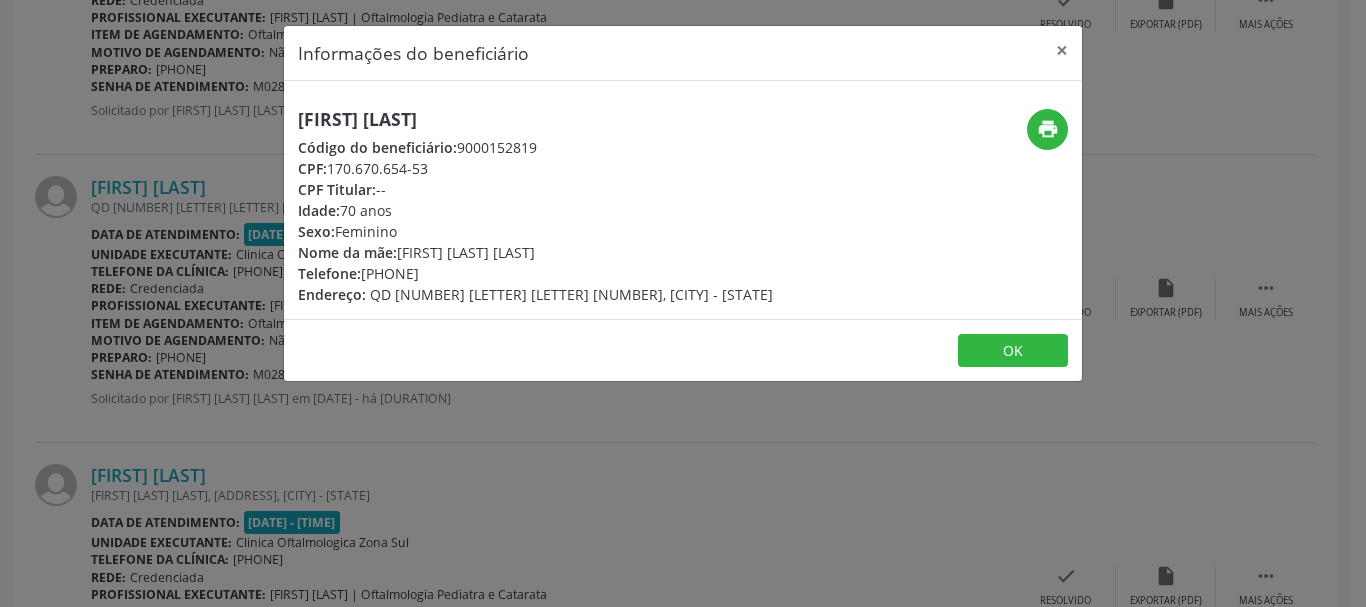 drag, startPoint x: 326, startPoint y: 165, endPoint x: 575, endPoint y: 87, distance: 260.93103 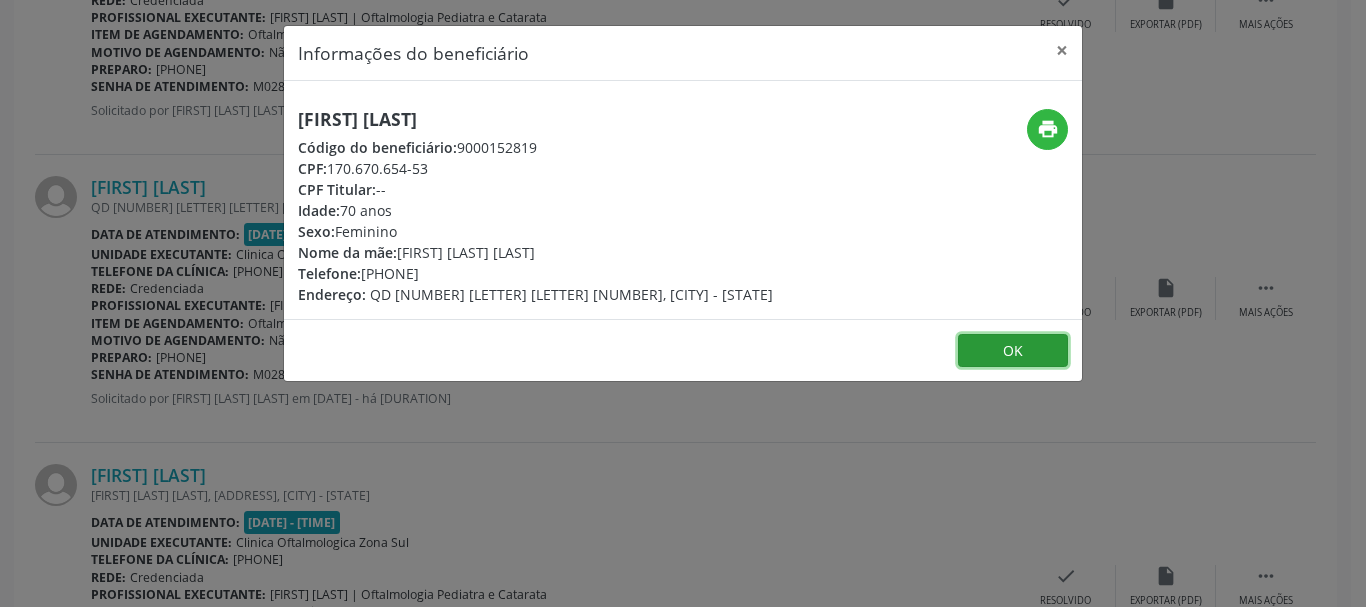 click on "OK" at bounding box center (1013, 351) 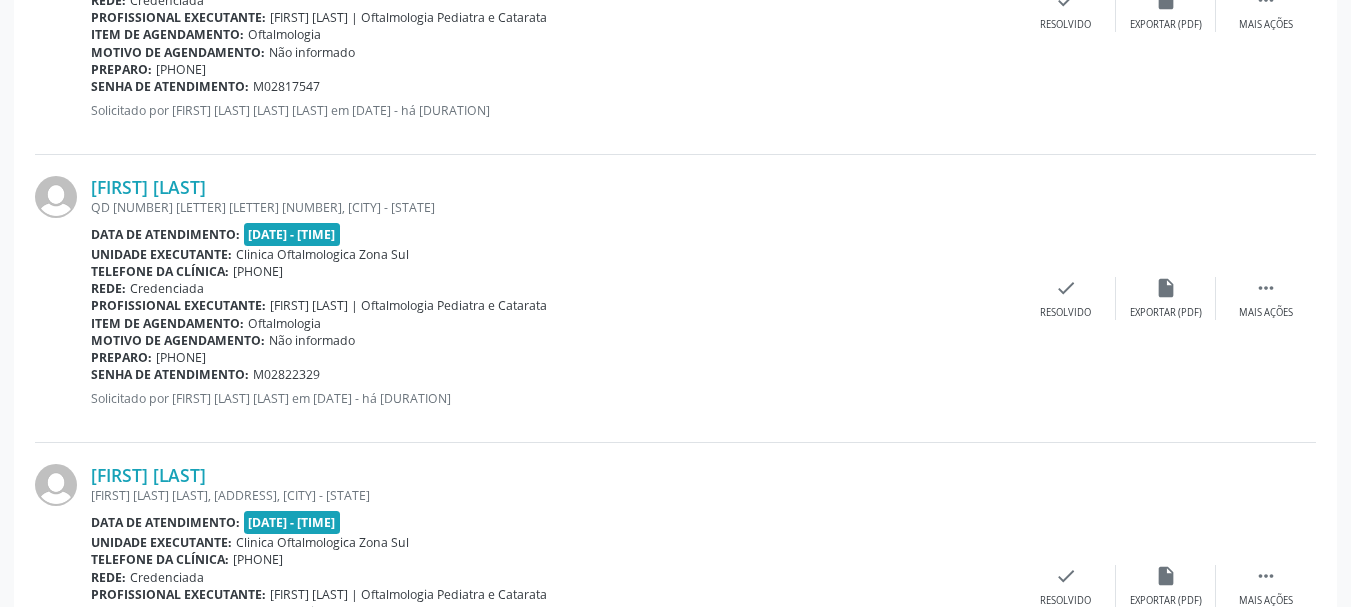 drag, startPoint x: 306, startPoint y: 378, endPoint x: 91, endPoint y: 378, distance: 215 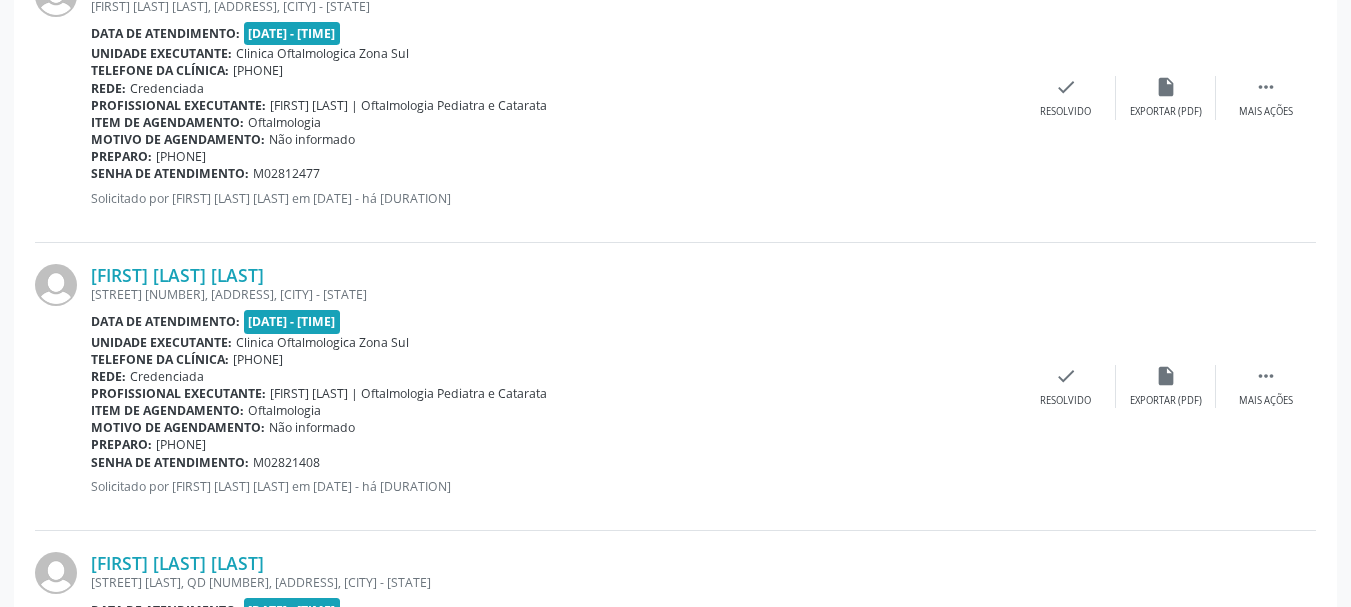 scroll, scrollTop: 2000, scrollLeft: 0, axis: vertical 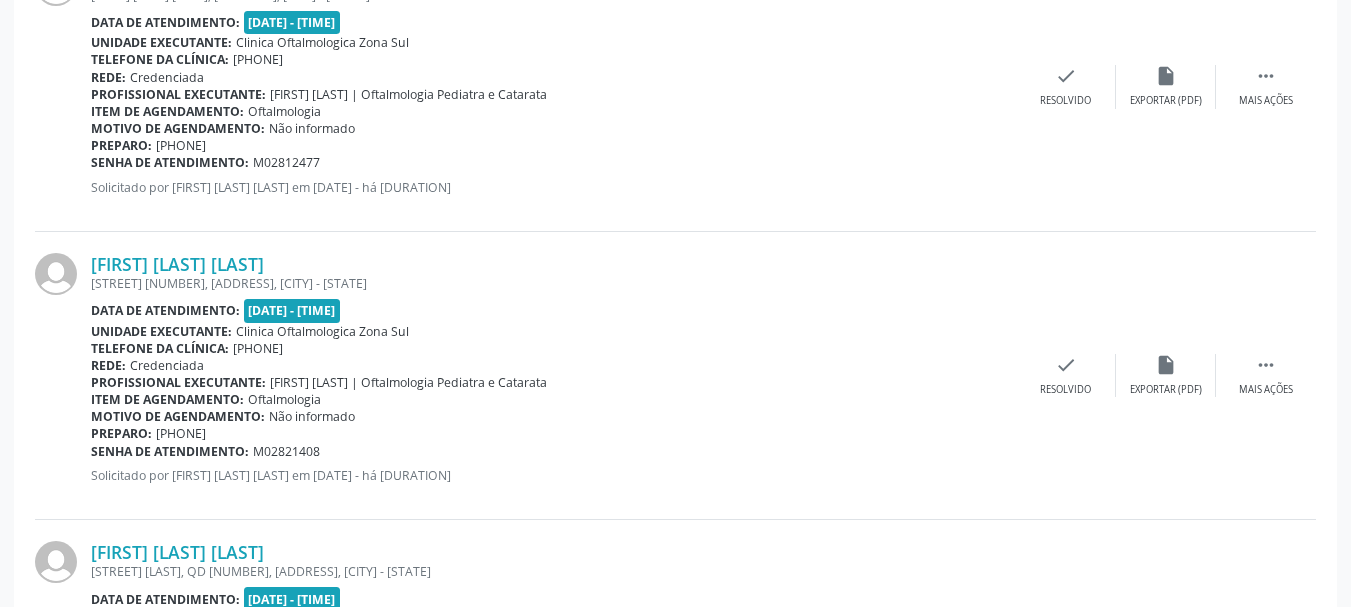 drag, startPoint x: 366, startPoint y: 263, endPoint x: 89, endPoint y: 252, distance: 277.21832 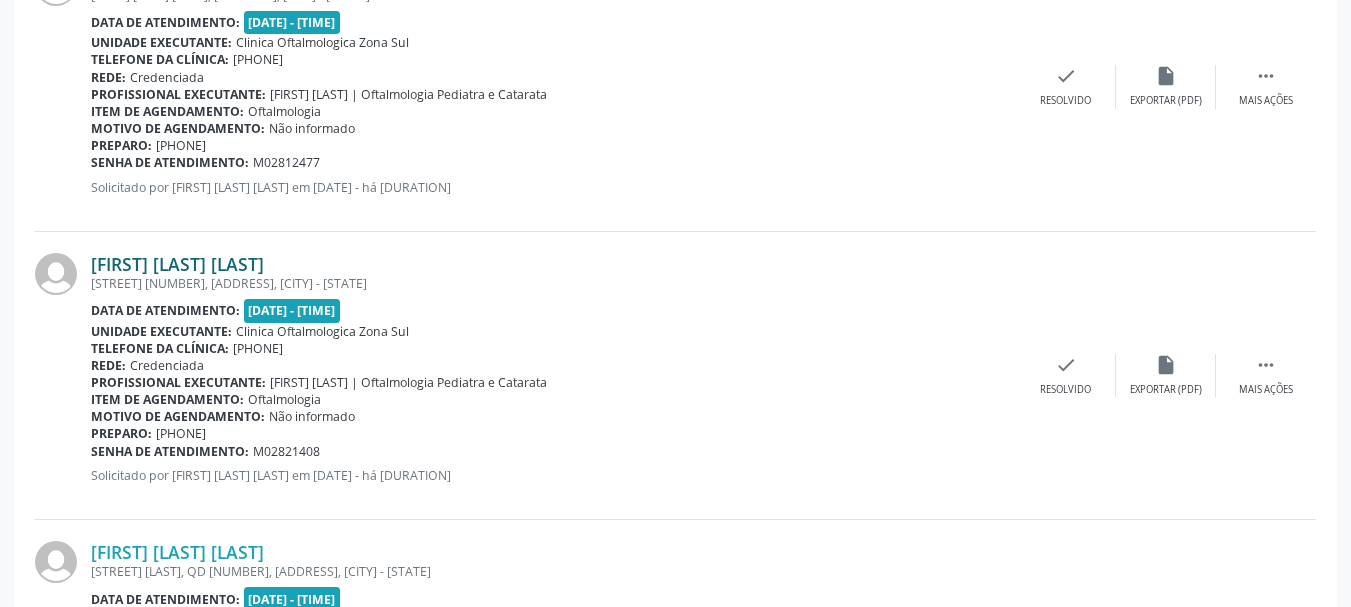 click on "[FIRST] [LAST] [LAST]" at bounding box center (177, 264) 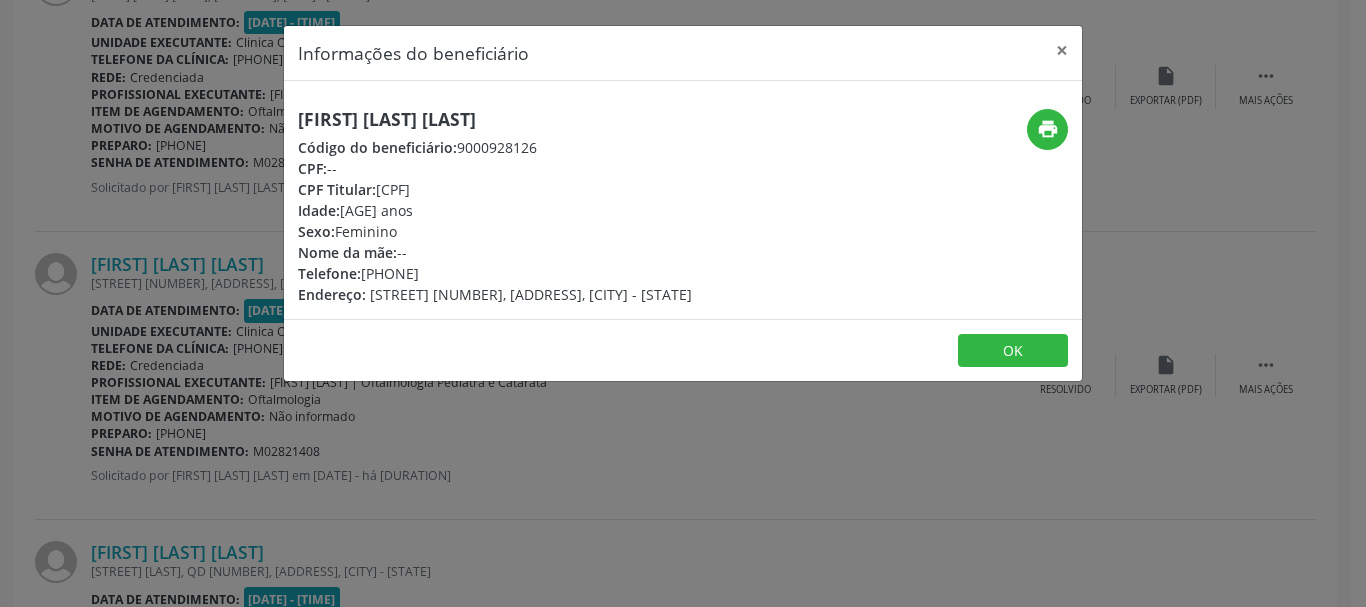 drag, startPoint x: 363, startPoint y: 277, endPoint x: 525, endPoint y: 263, distance: 162.6038 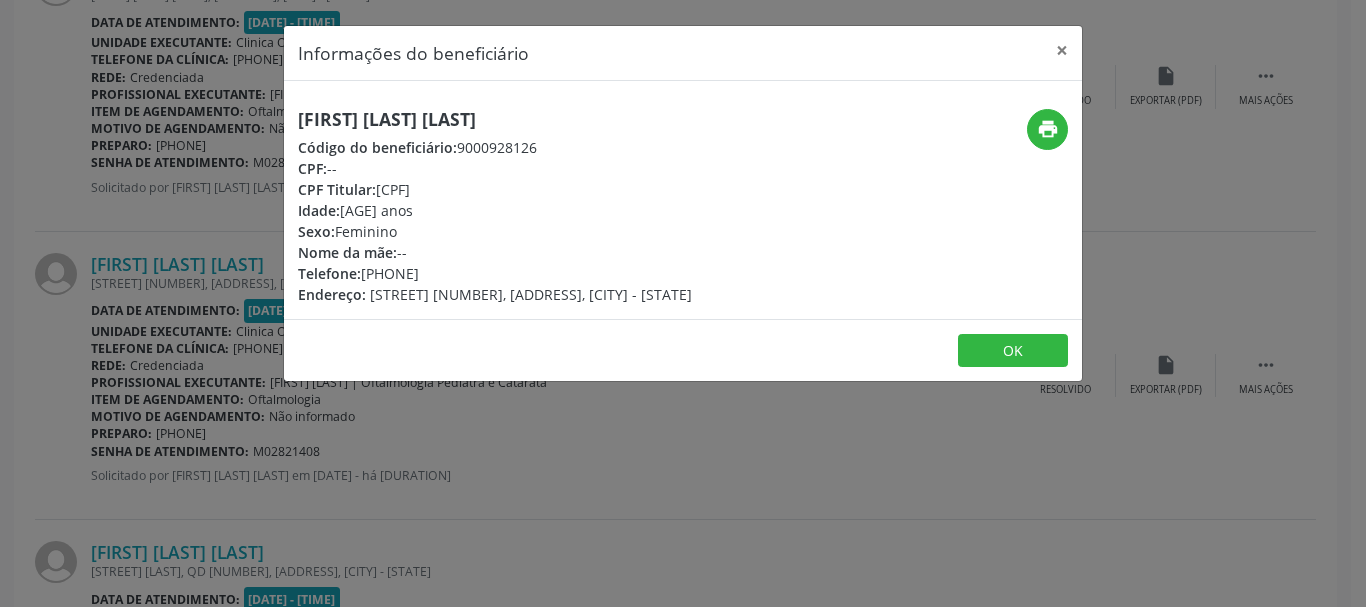click on "print" at bounding box center (949, 207) 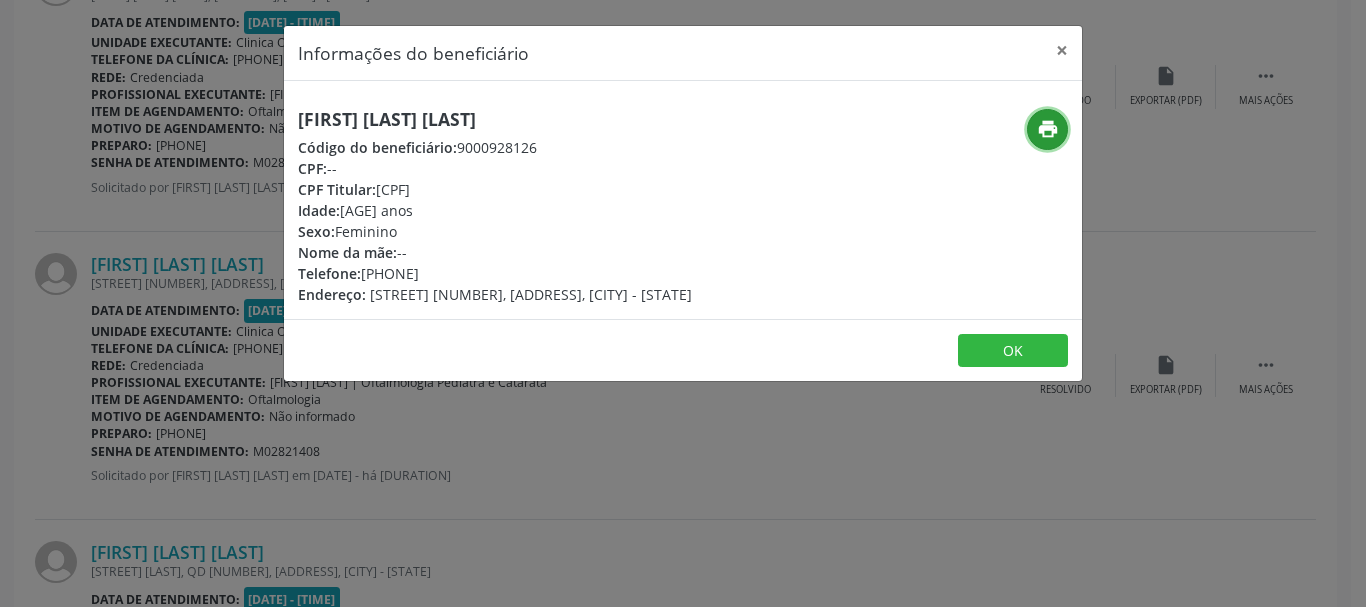 click on "print" at bounding box center [1047, 129] 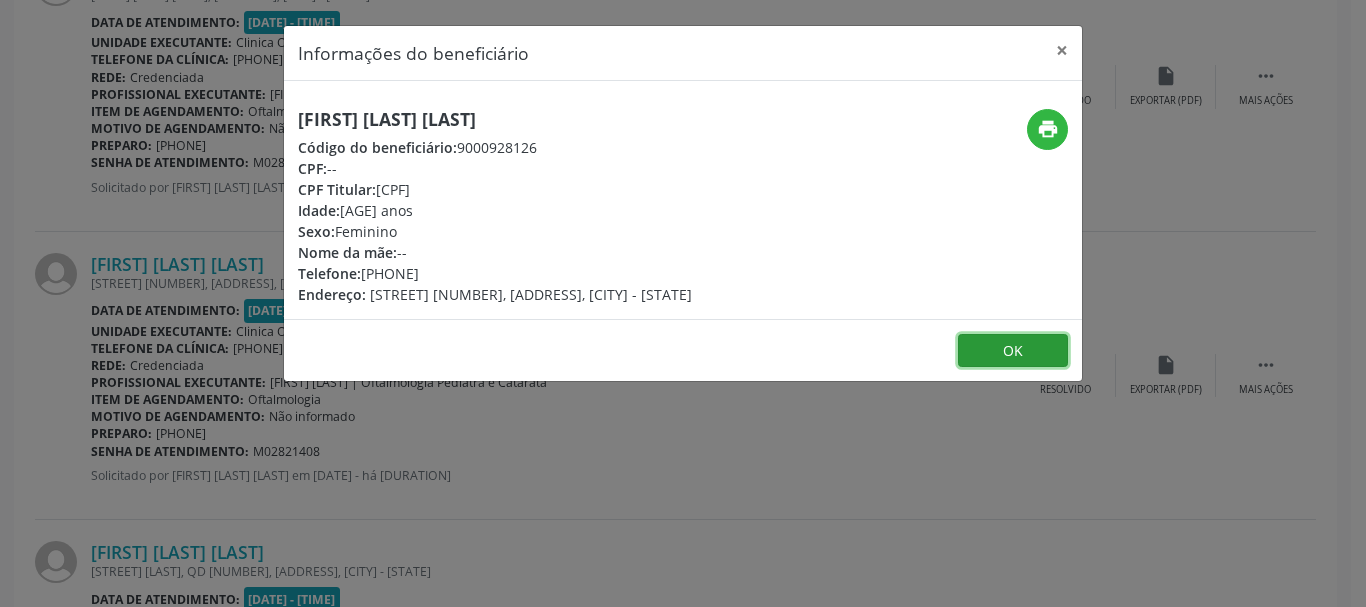 click on "OK" at bounding box center (1013, 351) 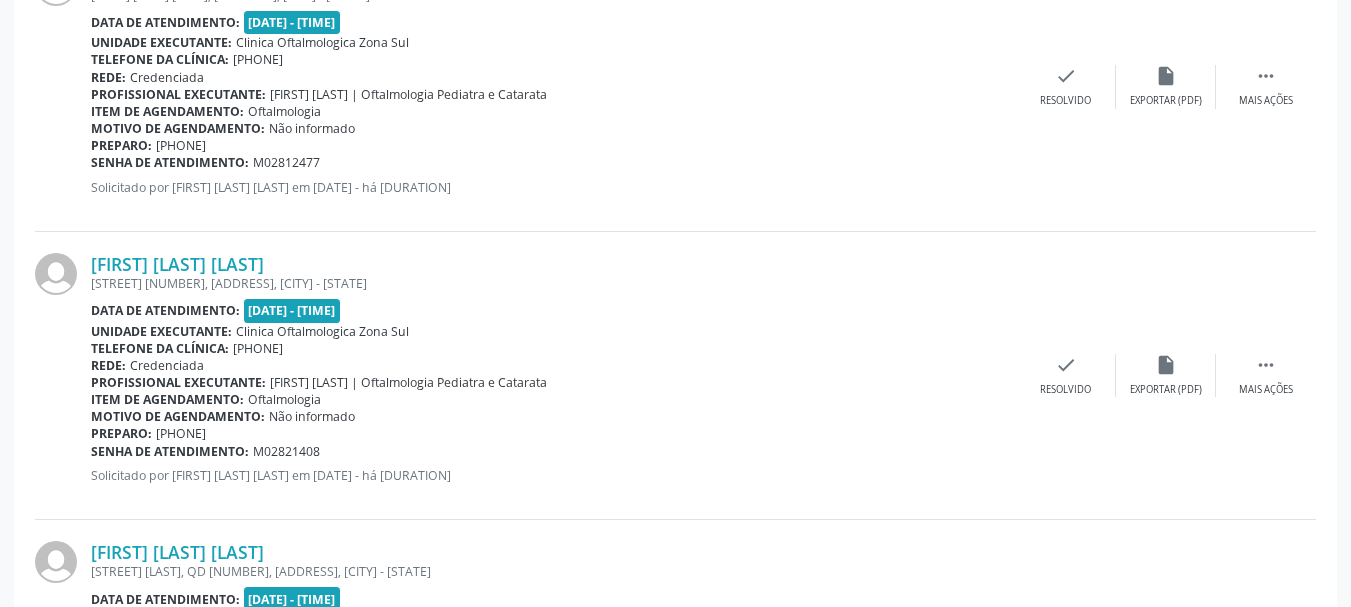 drag, startPoint x: 340, startPoint y: 440, endPoint x: 326, endPoint y: 446, distance: 15.231546 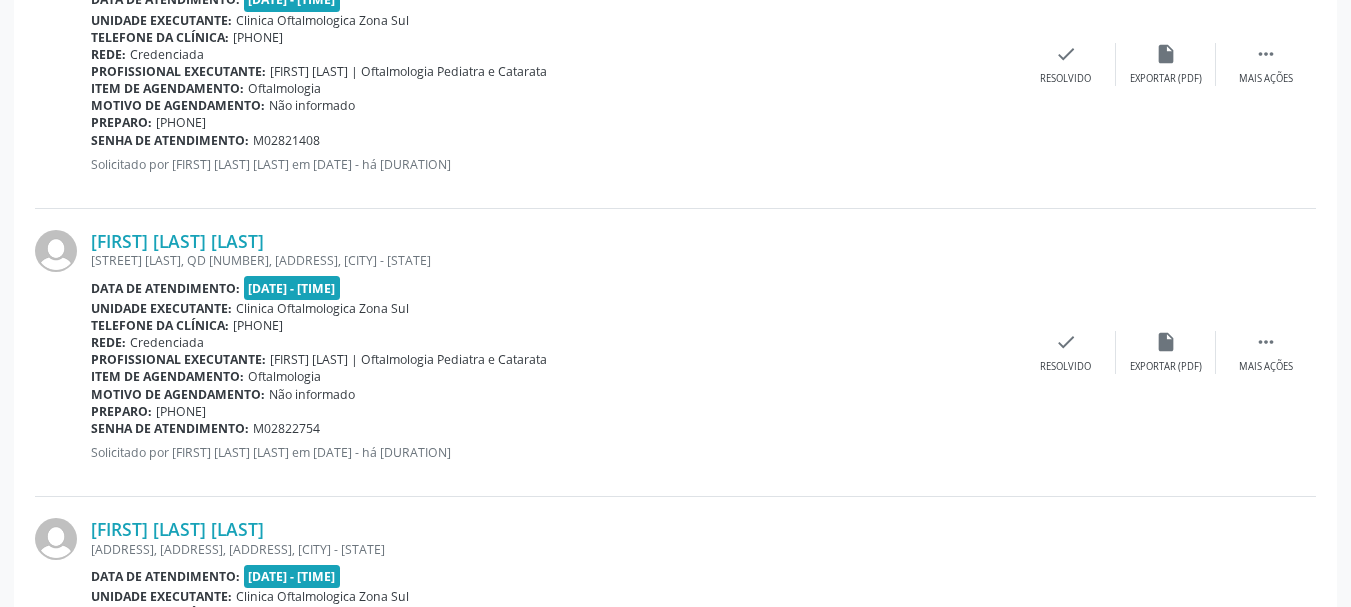 scroll, scrollTop: 2200, scrollLeft: 0, axis: vertical 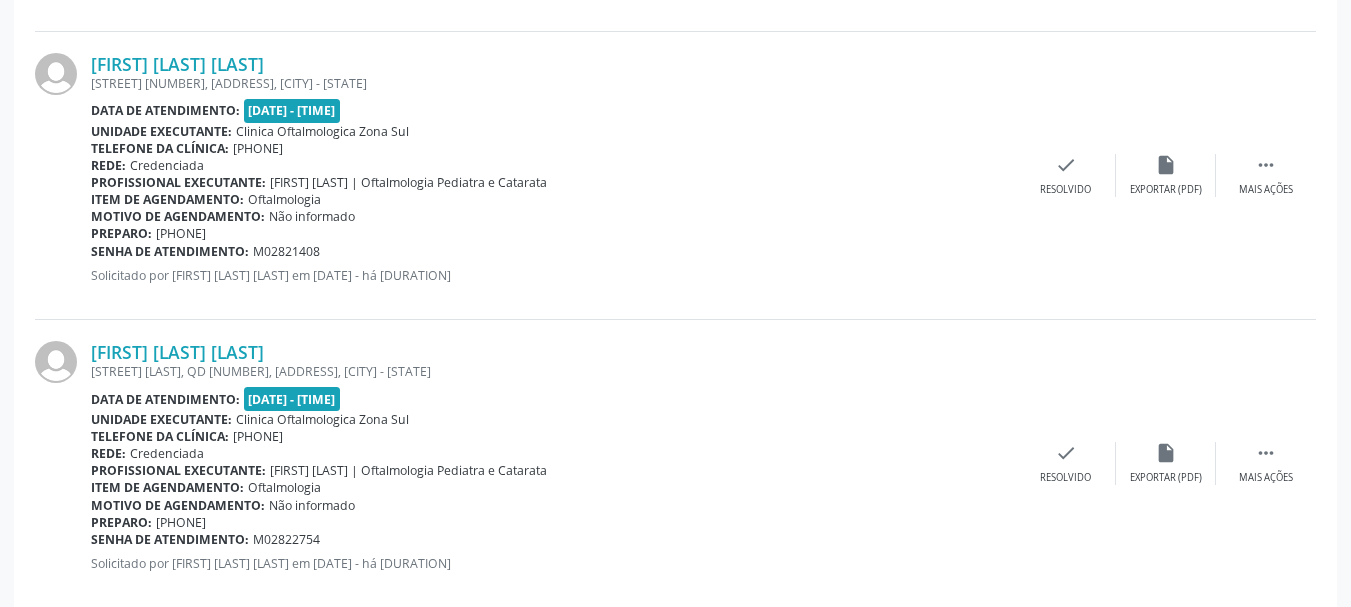 drag, startPoint x: 96, startPoint y: 342, endPoint x: 431, endPoint y: 356, distance: 335.29242 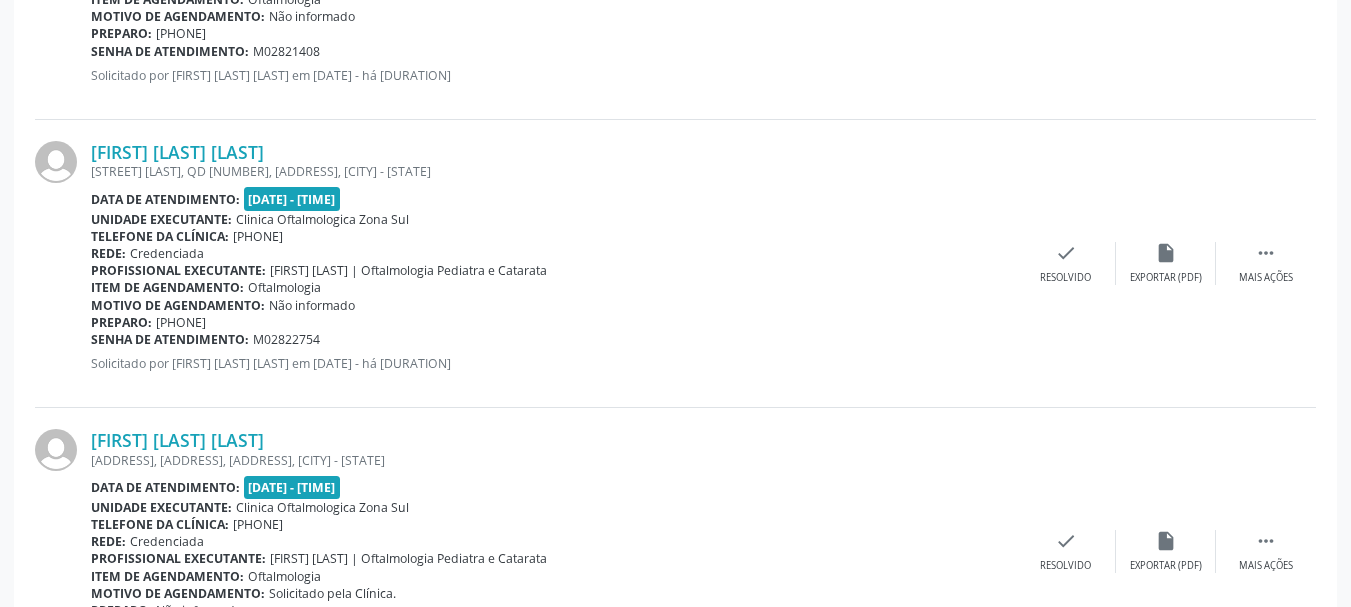 drag, startPoint x: 325, startPoint y: 346, endPoint x: 94, endPoint y: 336, distance: 231.21635 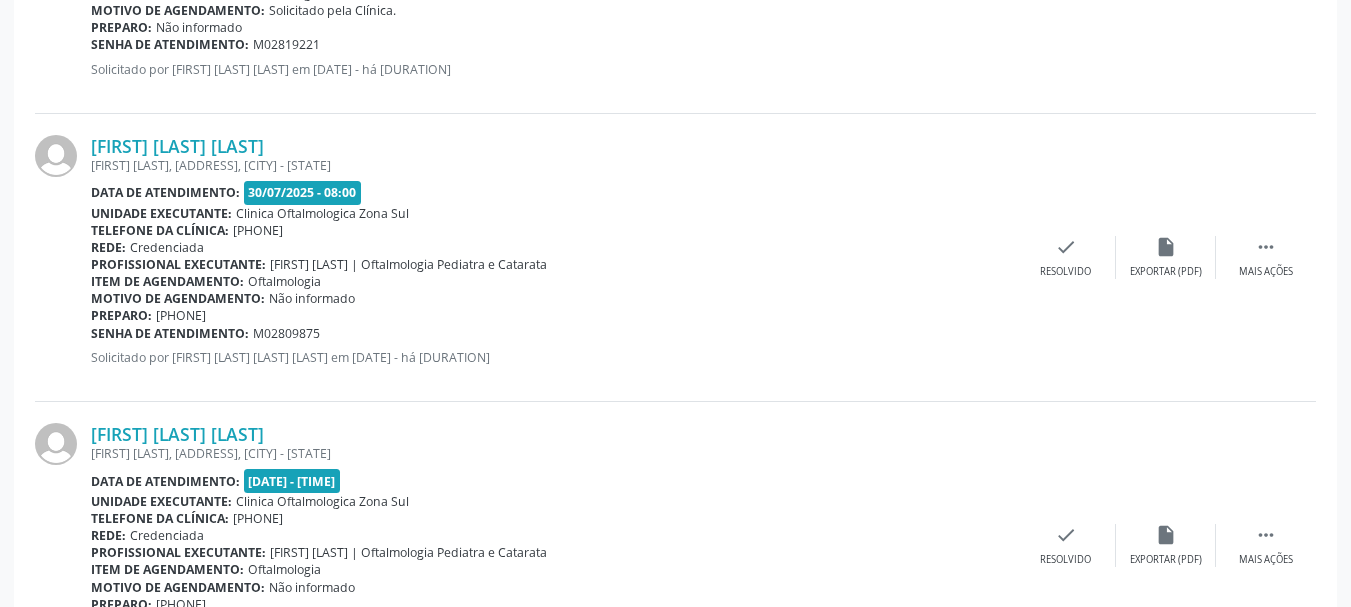 scroll, scrollTop: 3300, scrollLeft: 0, axis: vertical 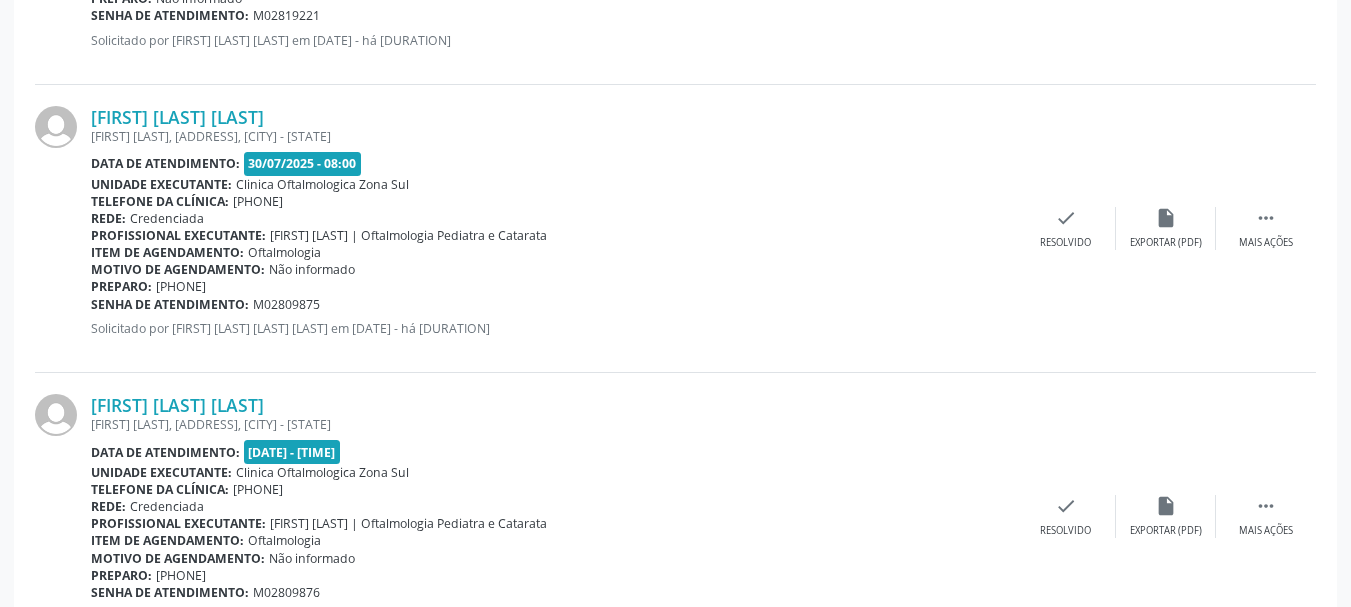drag, startPoint x: 87, startPoint y: 97, endPoint x: 533, endPoint y: 121, distance: 446.64526 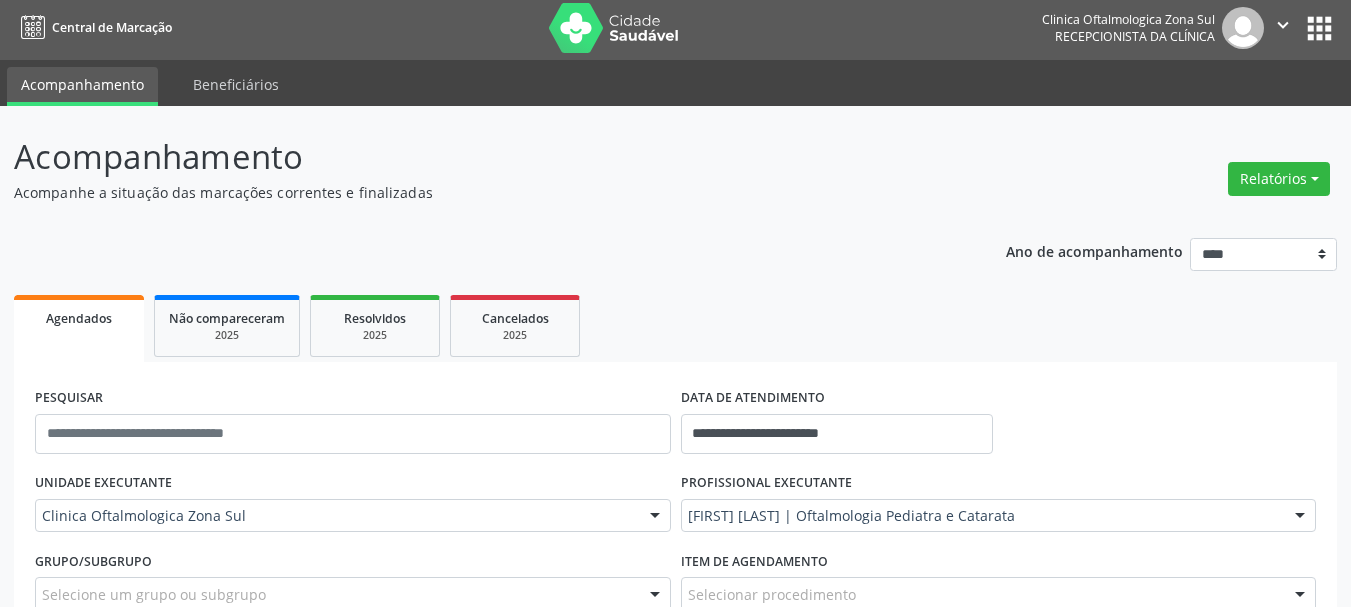 scroll, scrollTop: 0, scrollLeft: 0, axis: both 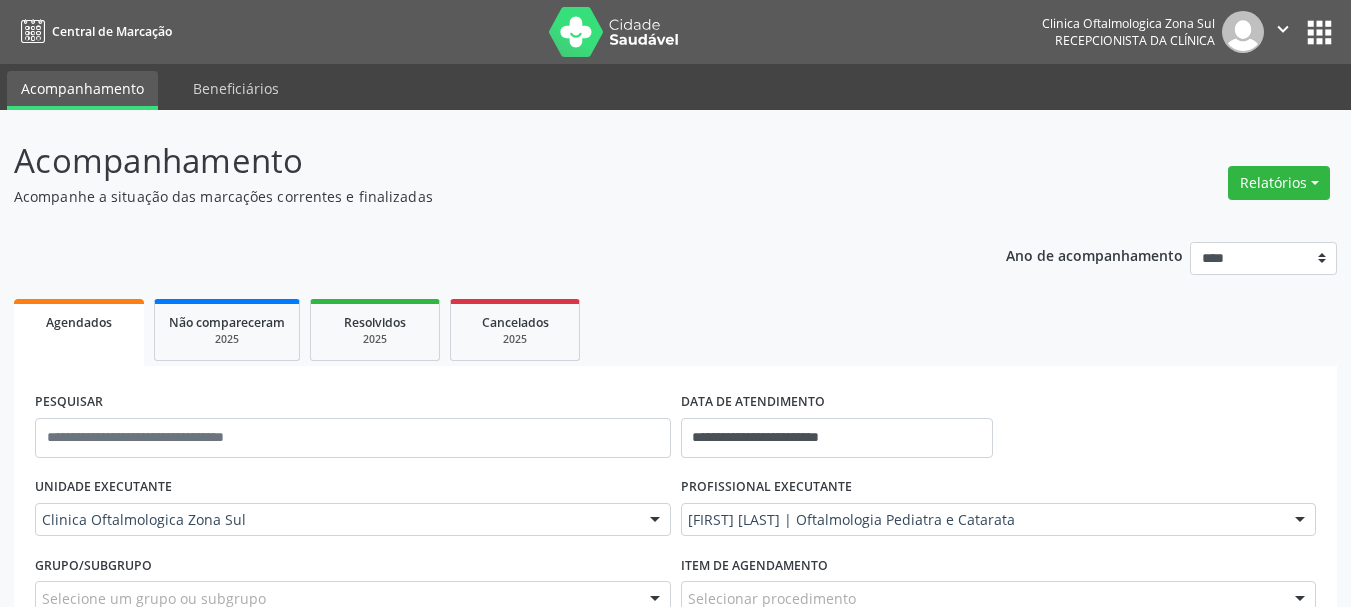 click on "" at bounding box center [1283, 29] 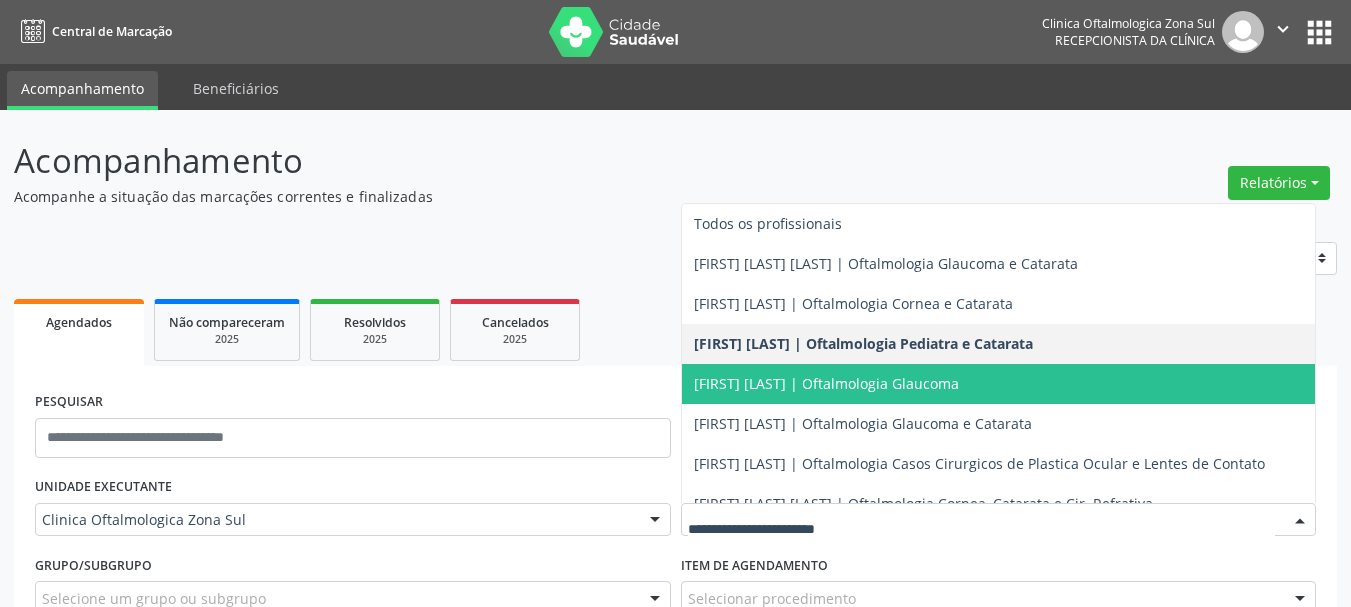 click on "[FIRST] [LAST] | Oftalmologia Glaucoma" at bounding box center (999, 384) 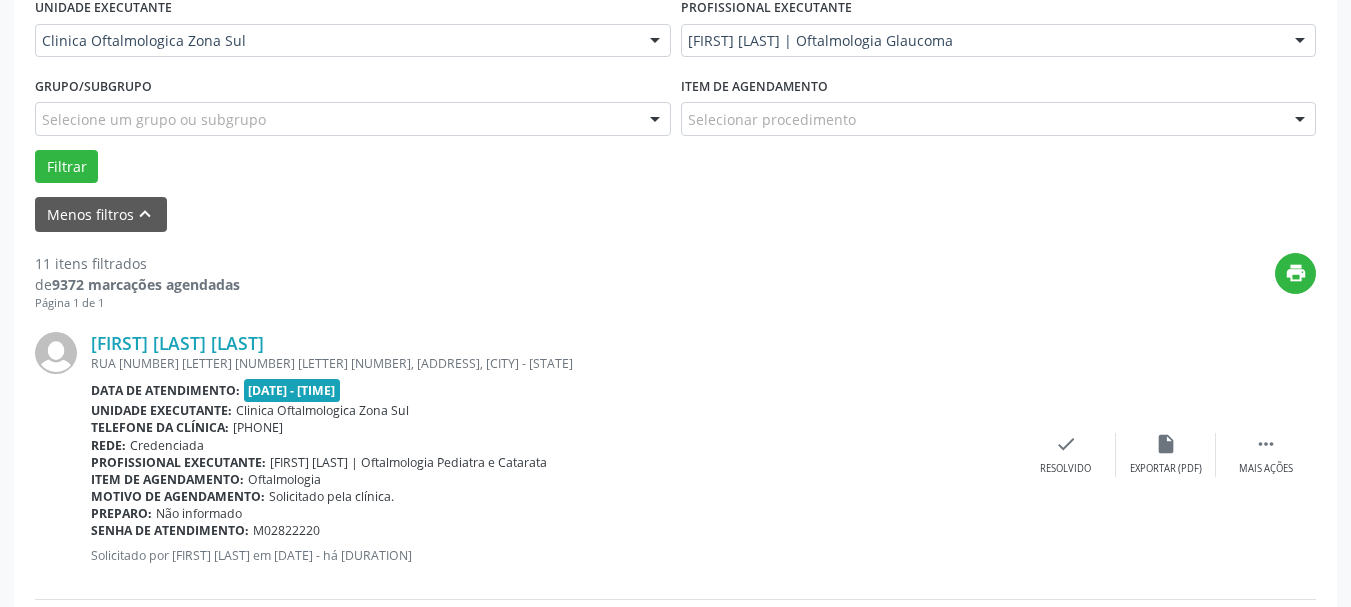 scroll, scrollTop: 500, scrollLeft: 0, axis: vertical 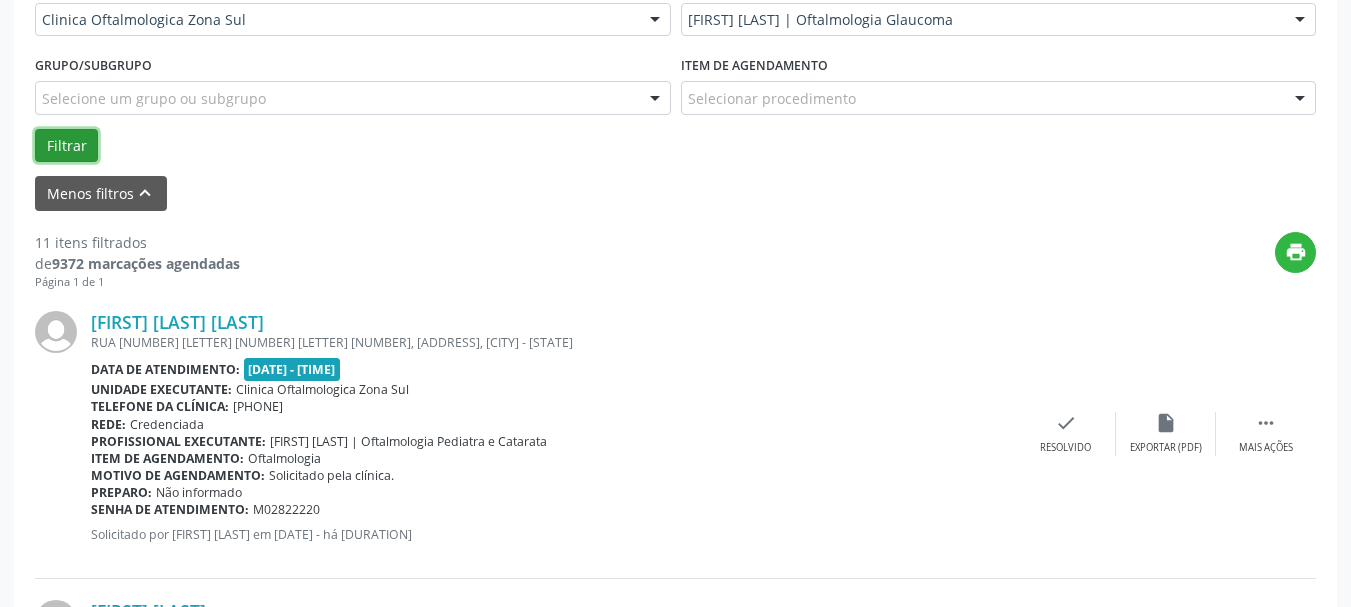 click on "Filtrar" at bounding box center [66, 146] 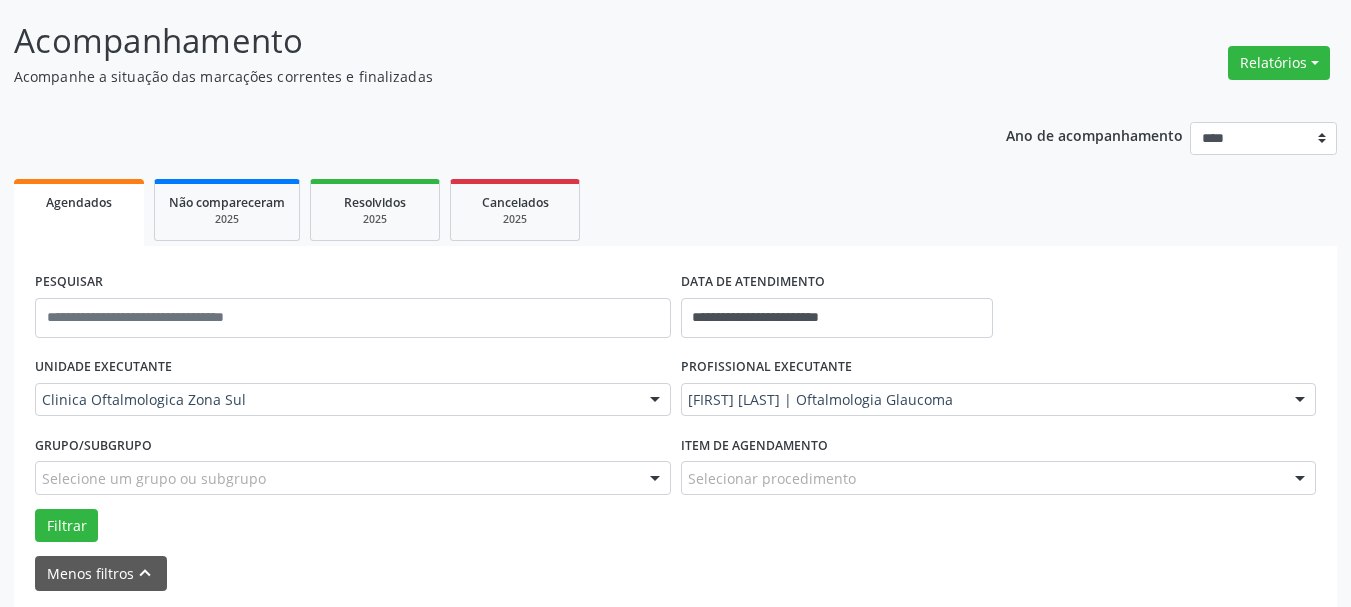 scroll, scrollTop: 11, scrollLeft: 0, axis: vertical 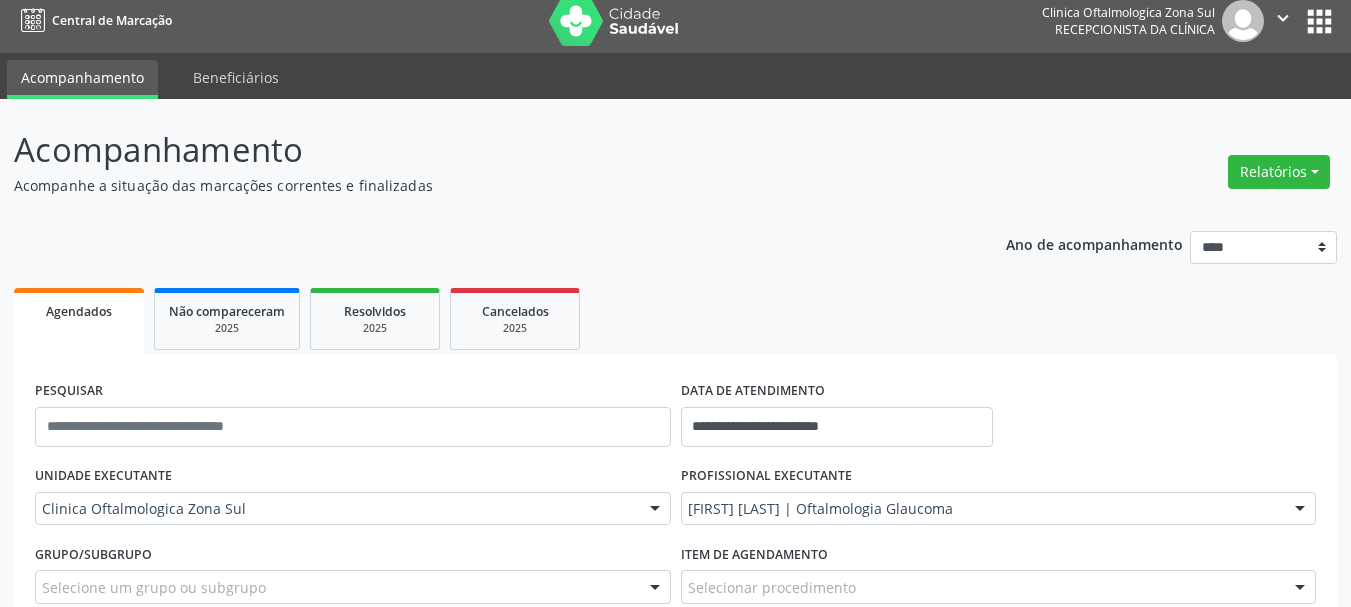 click on "" at bounding box center (1283, 18) 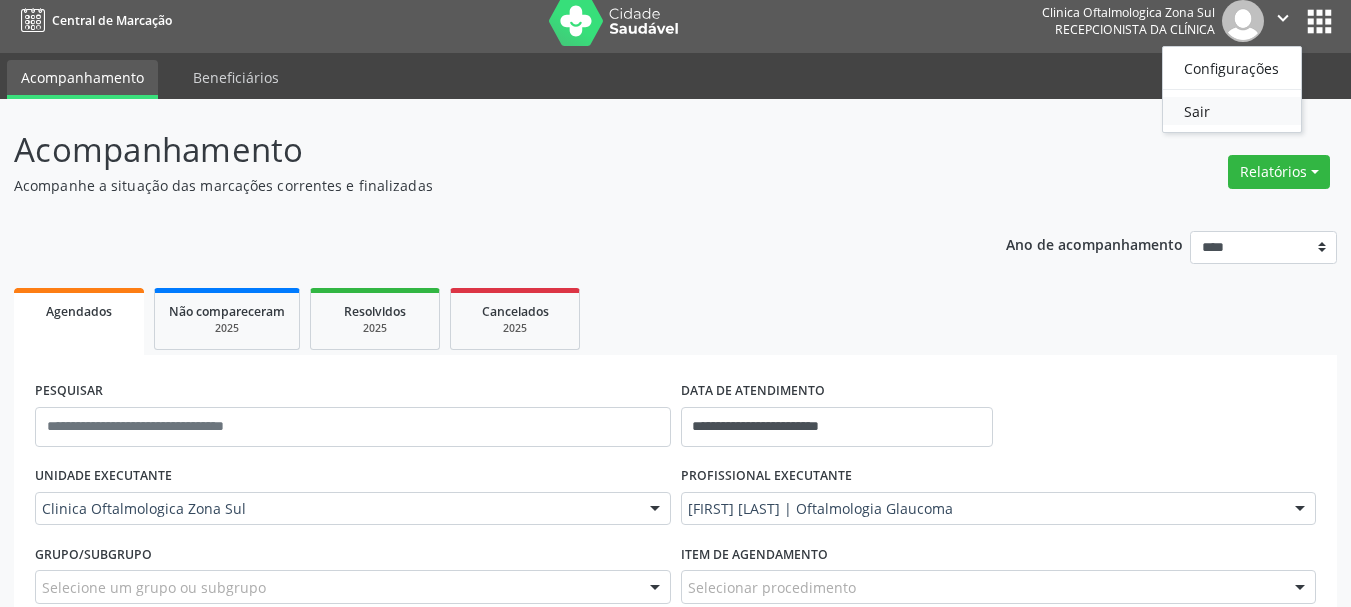 click on "Sair" at bounding box center (1232, 111) 